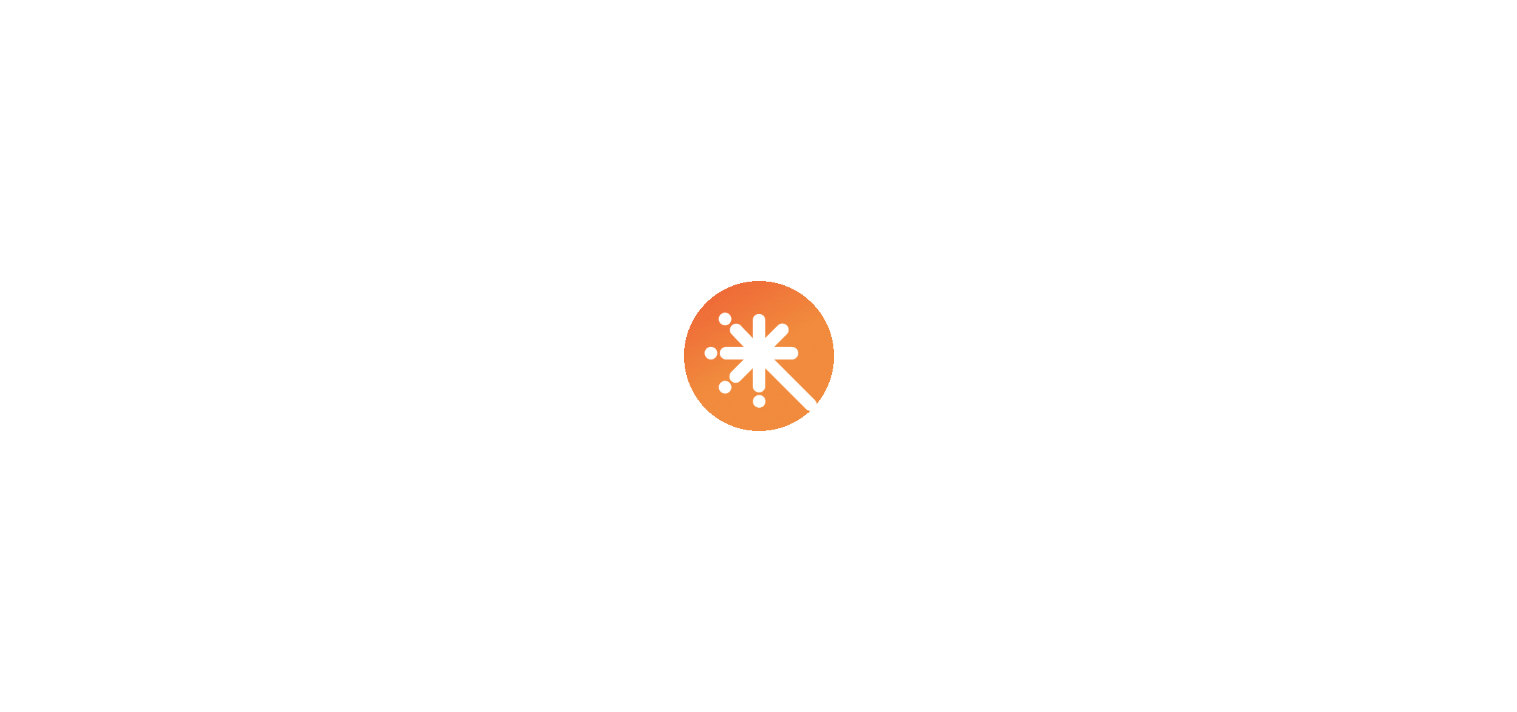 scroll, scrollTop: 0, scrollLeft: 0, axis: both 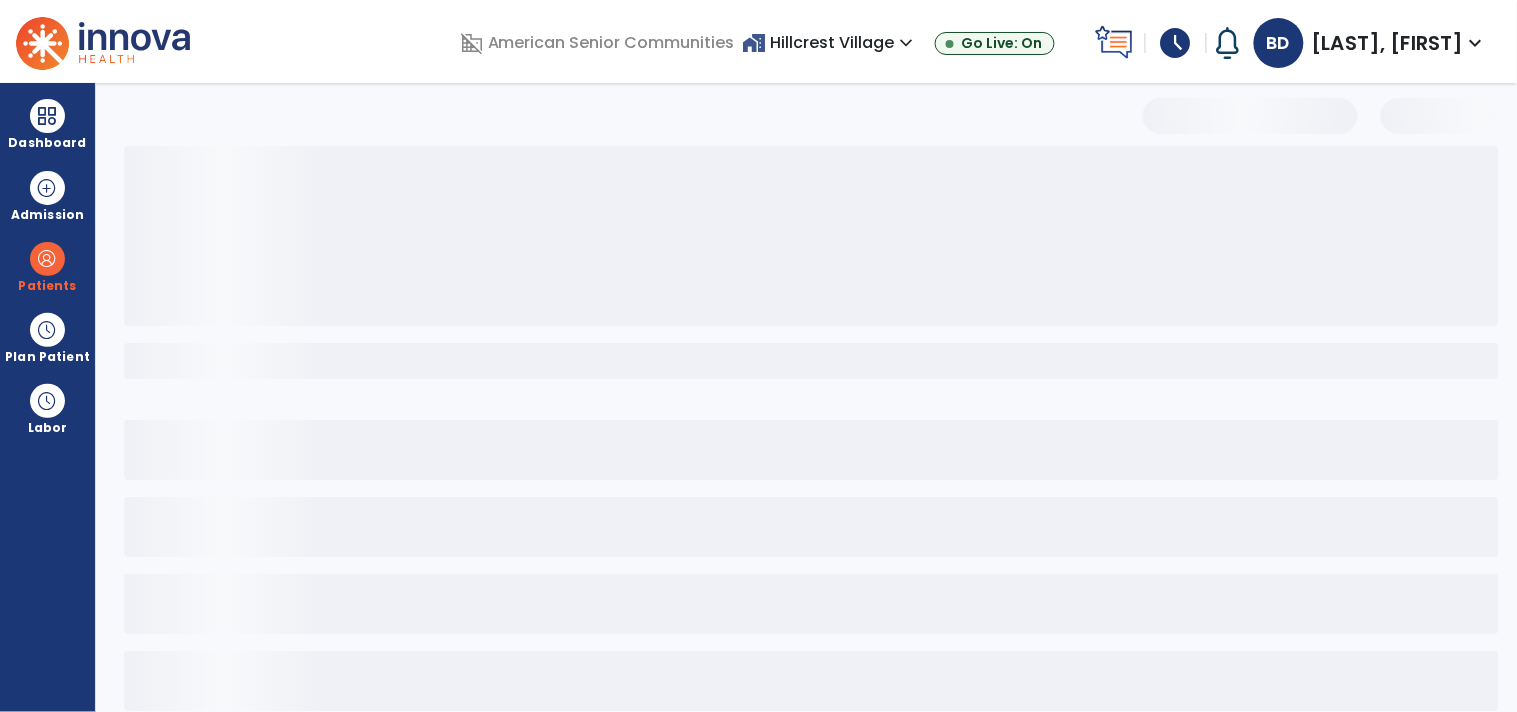 select on "***" 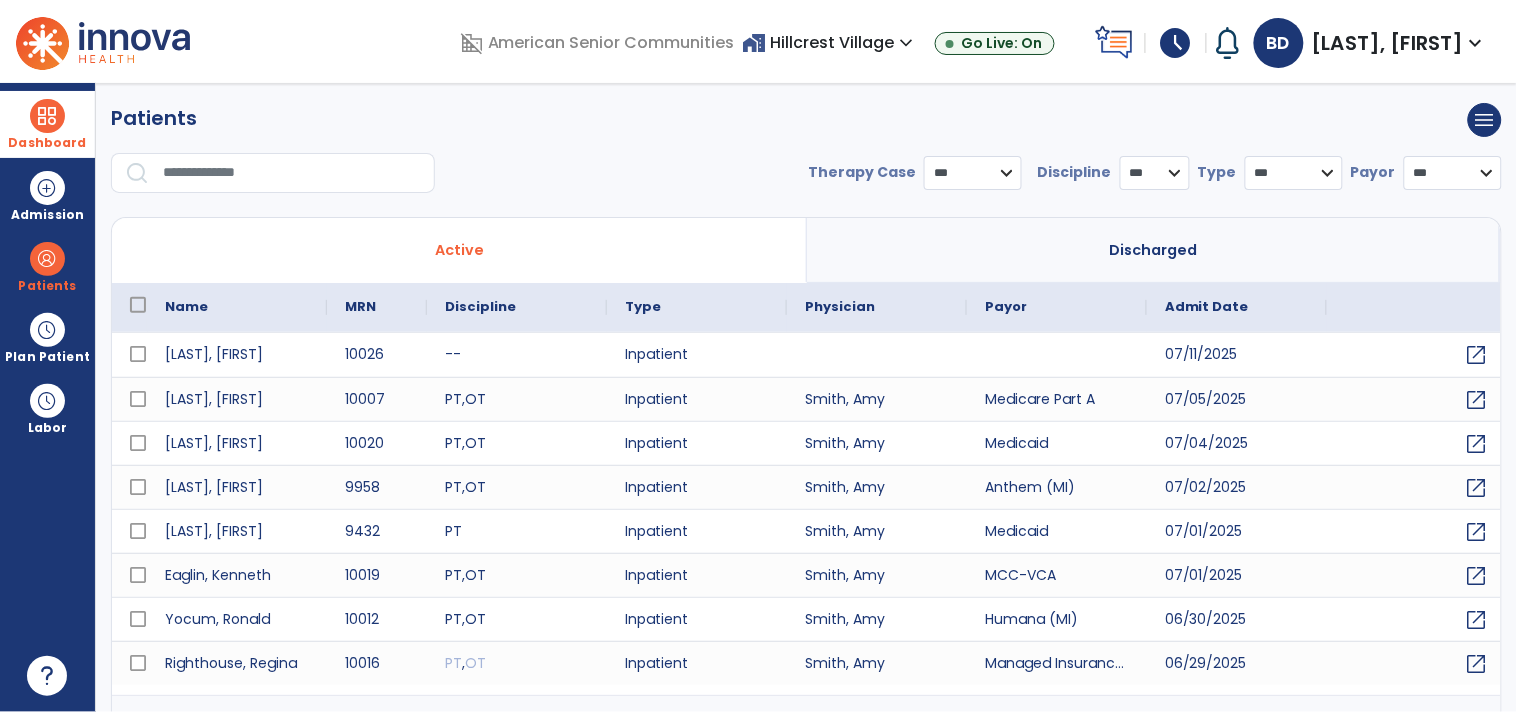 click at bounding box center (47, 116) 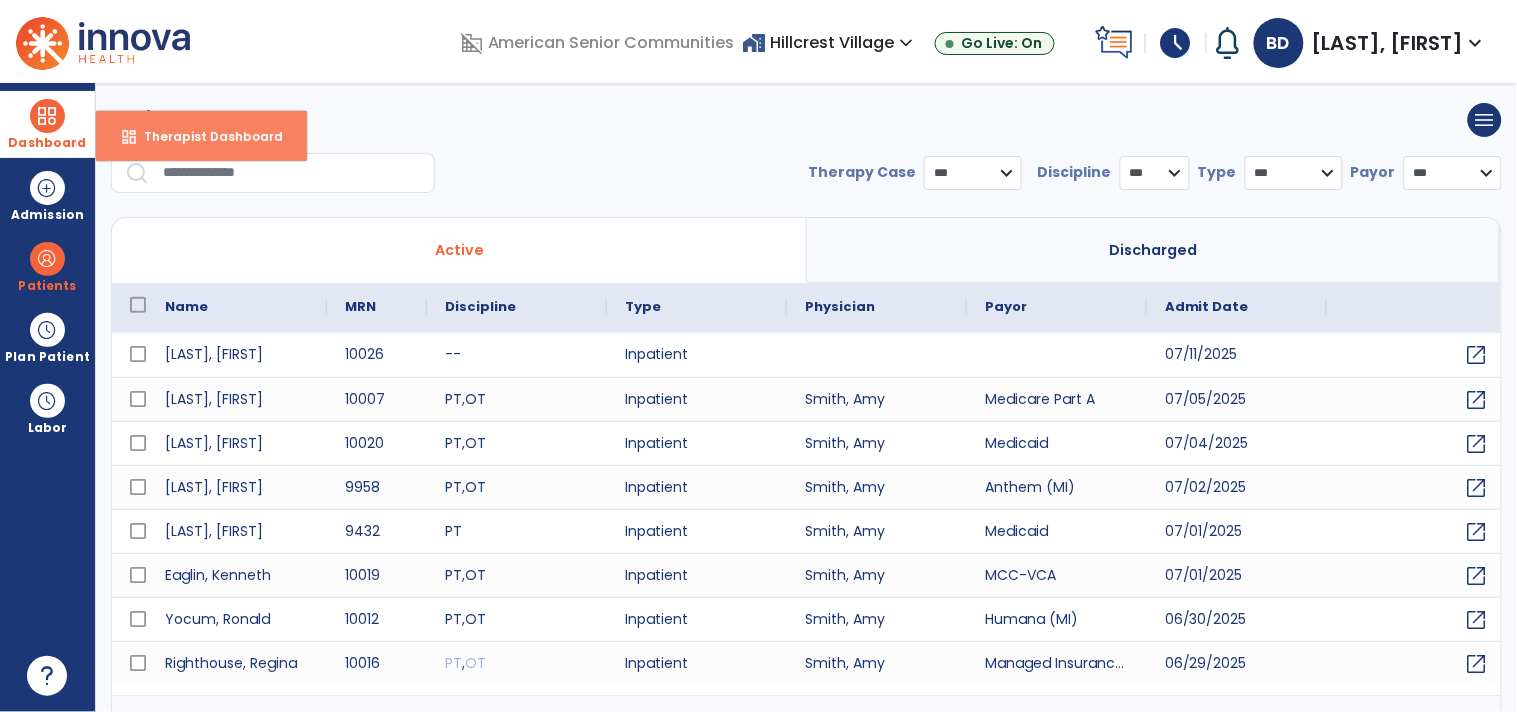 click on "Therapist Dashboard" at bounding box center (205, 136) 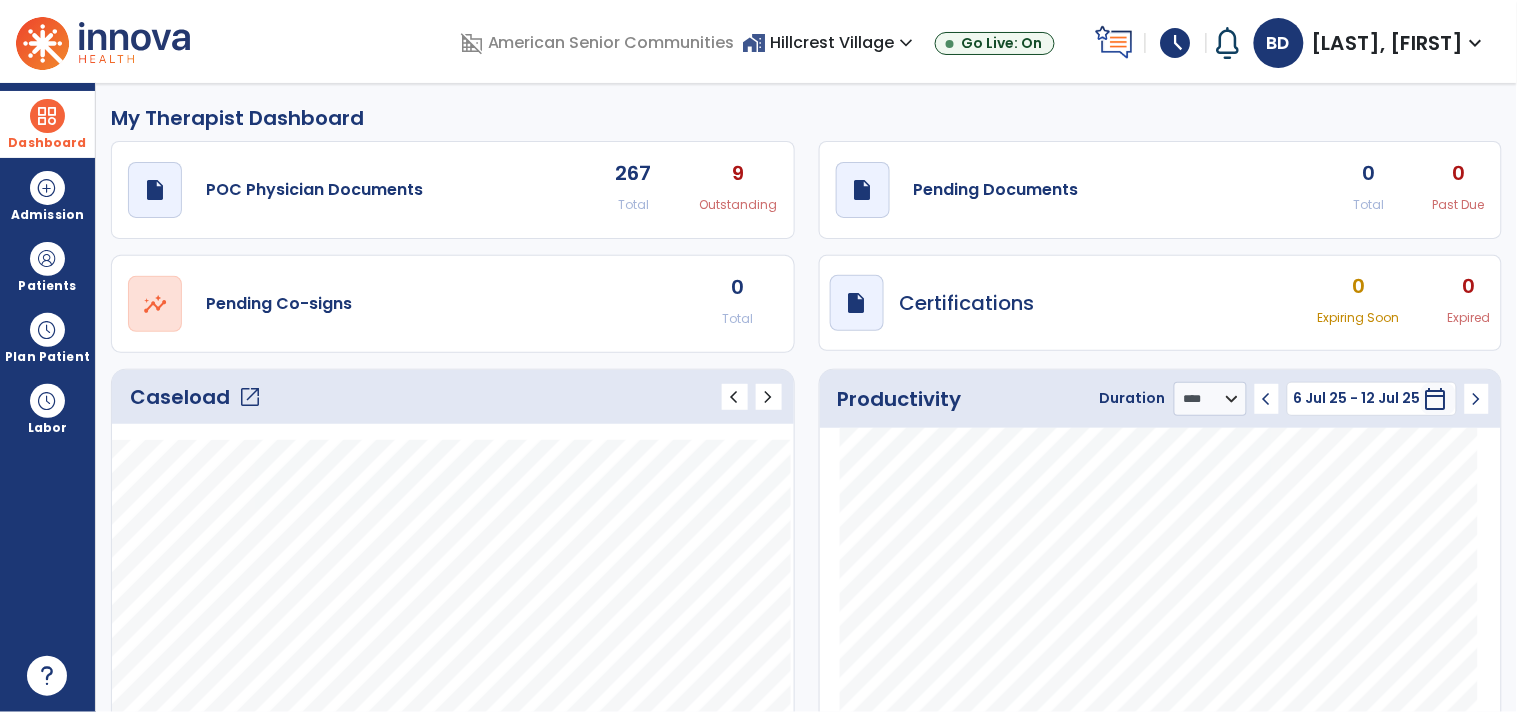 click on "open_in_new" 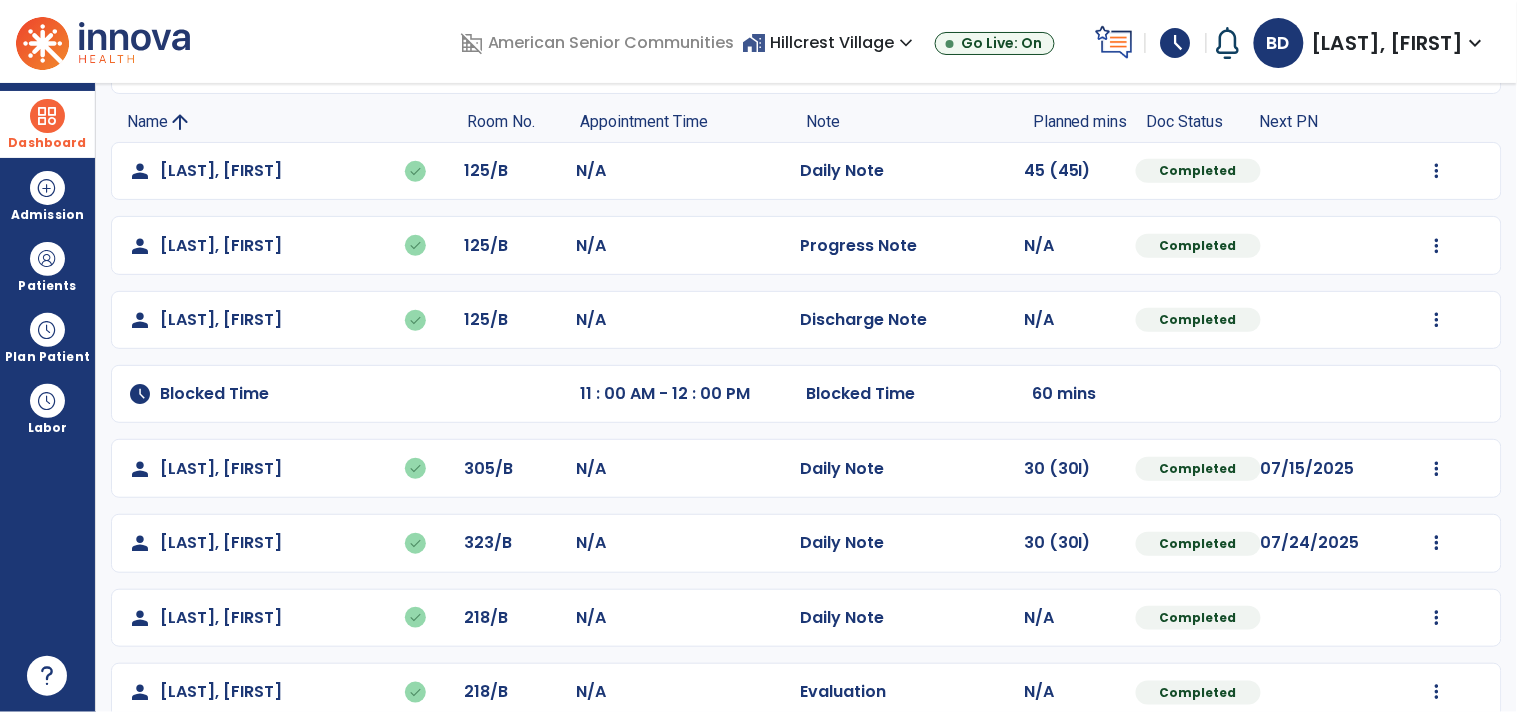 scroll, scrollTop: 200, scrollLeft: 0, axis: vertical 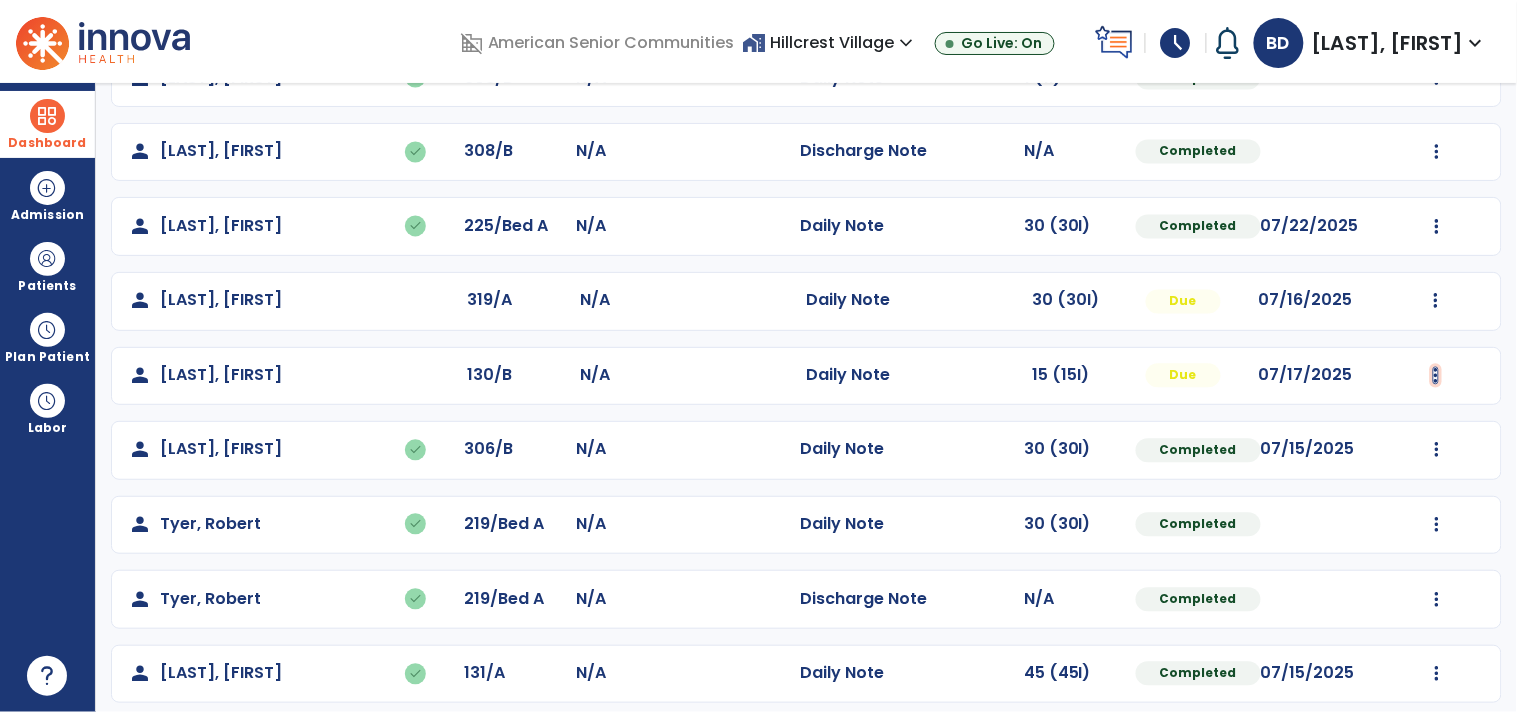 click at bounding box center (1437, -593) 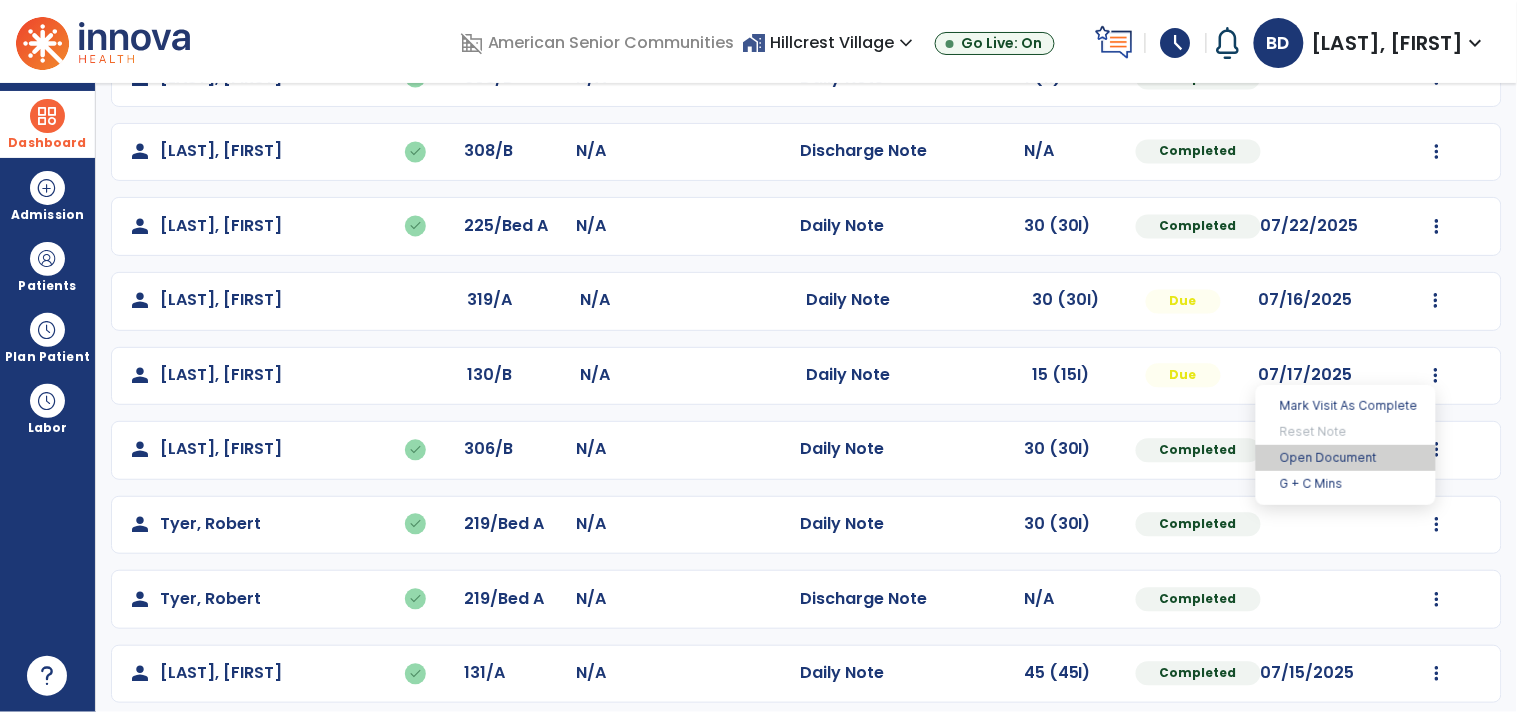 click on "Open Document" at bounding box center (1346, 458) 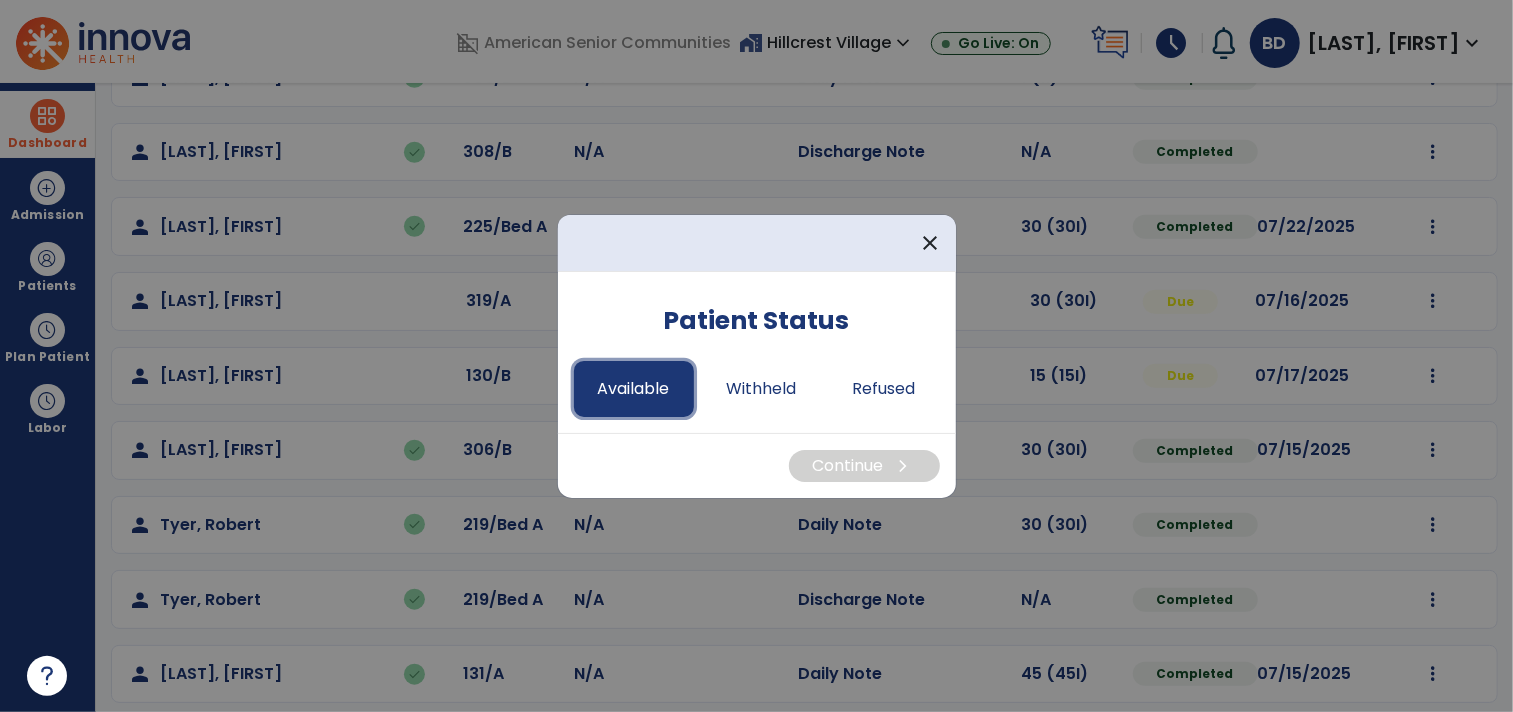click on "Available" at bounding box center (634, 389) 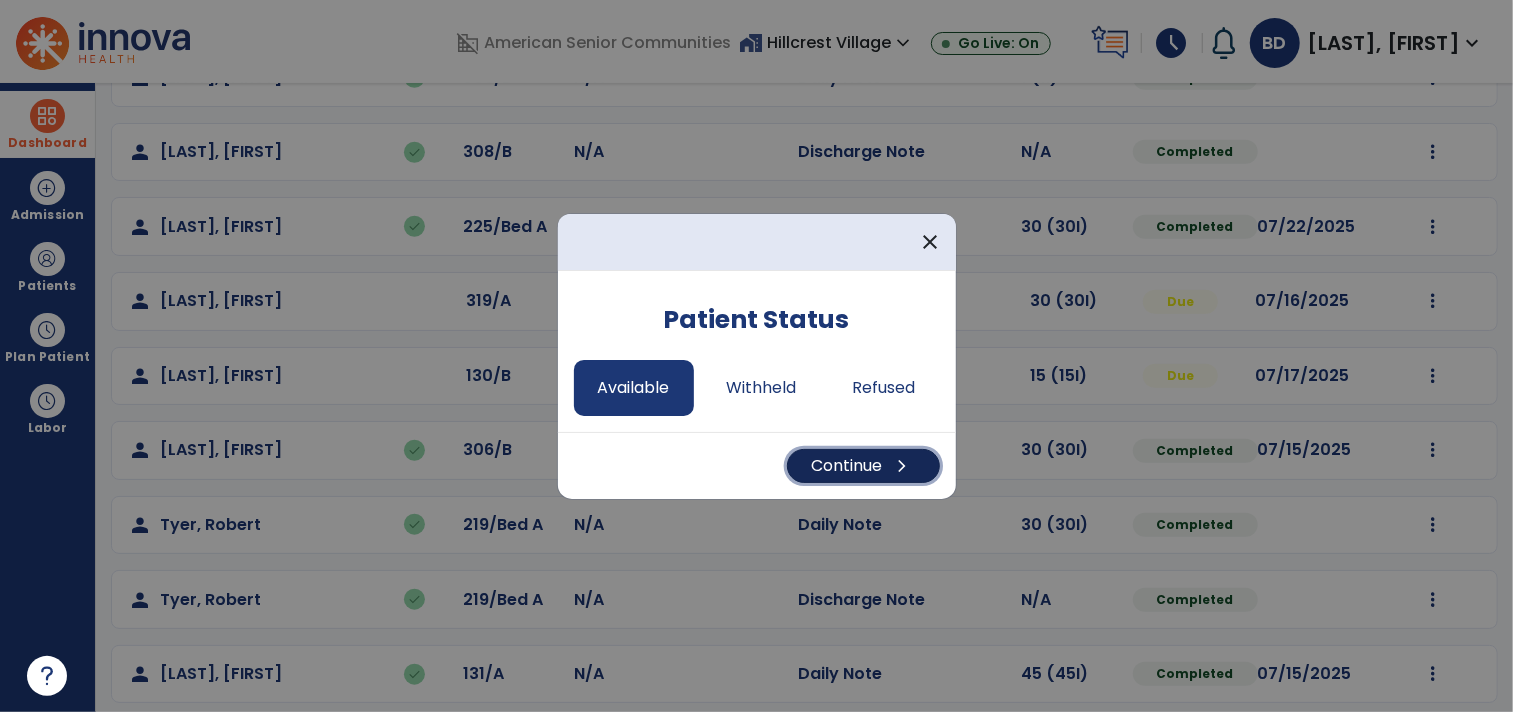 click on "Continue   chevron_right" at bounding box center (863, 466) 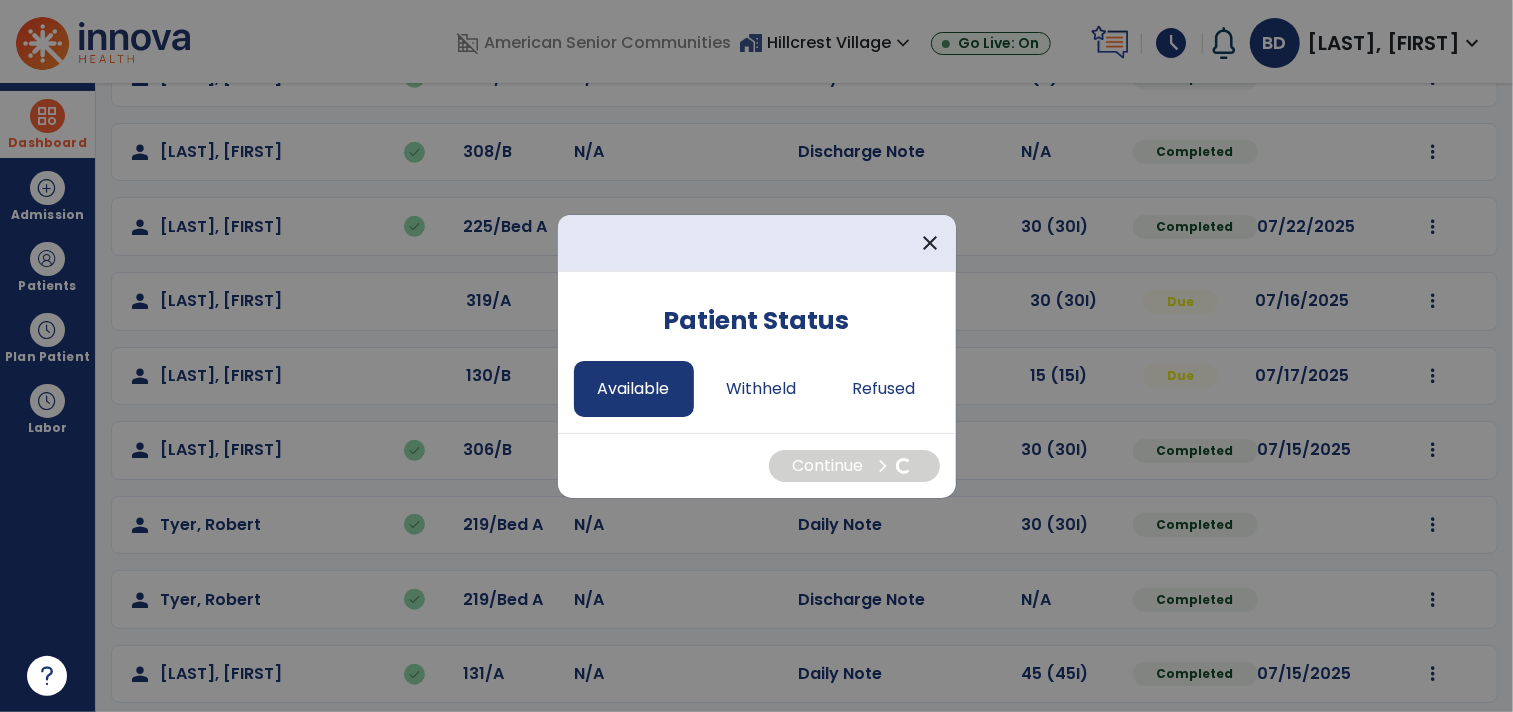 select on "*" 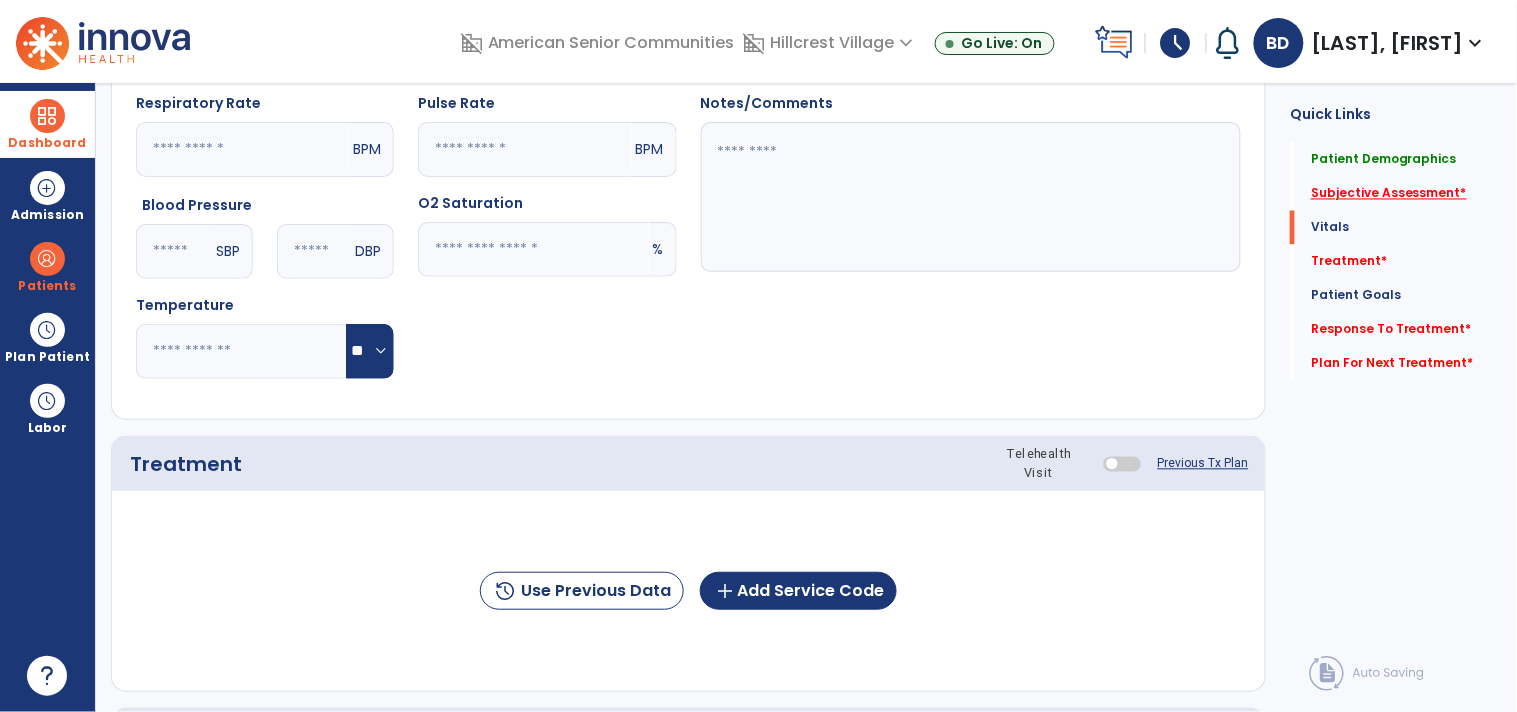 click on "Subjective Assessment   *" 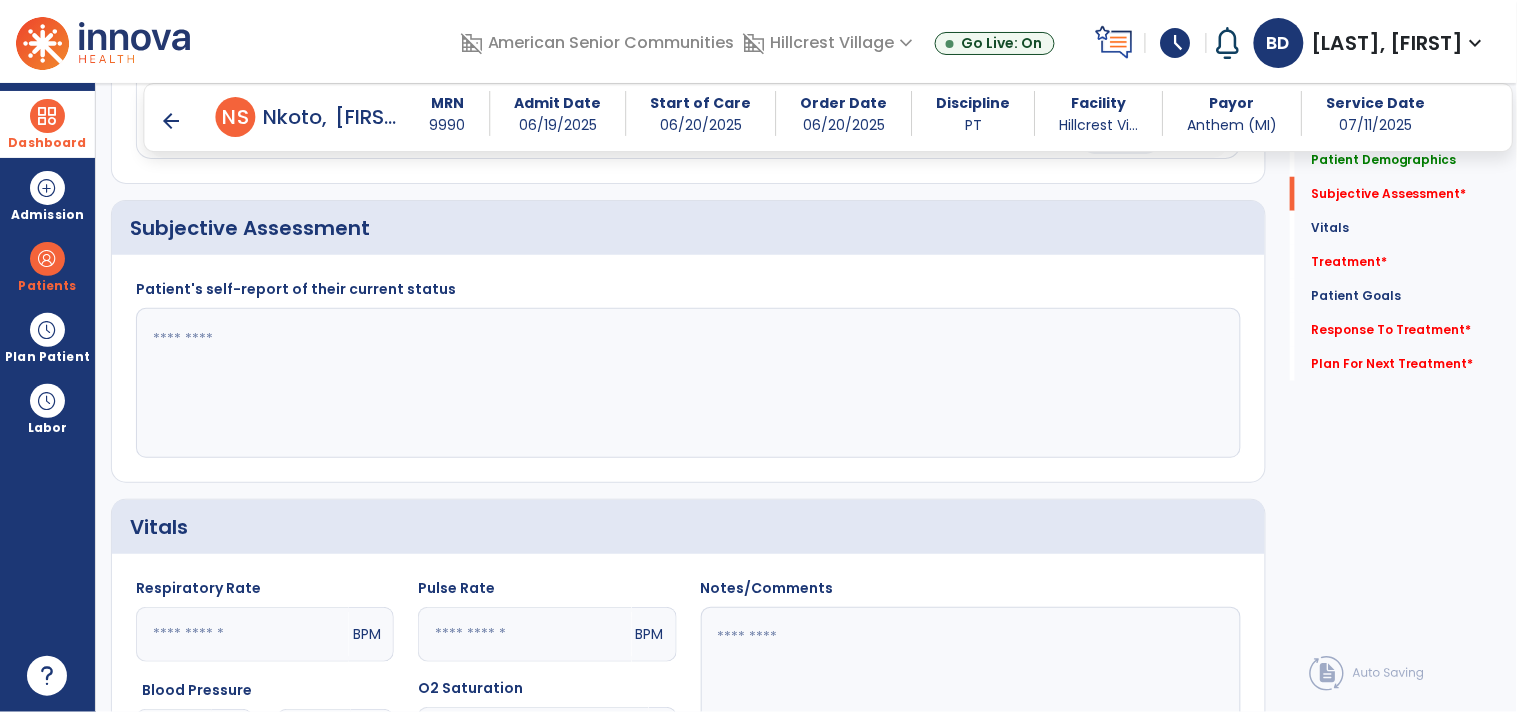 scroll, scrollTop: 411, scrollLeft: 0, axis: vertical 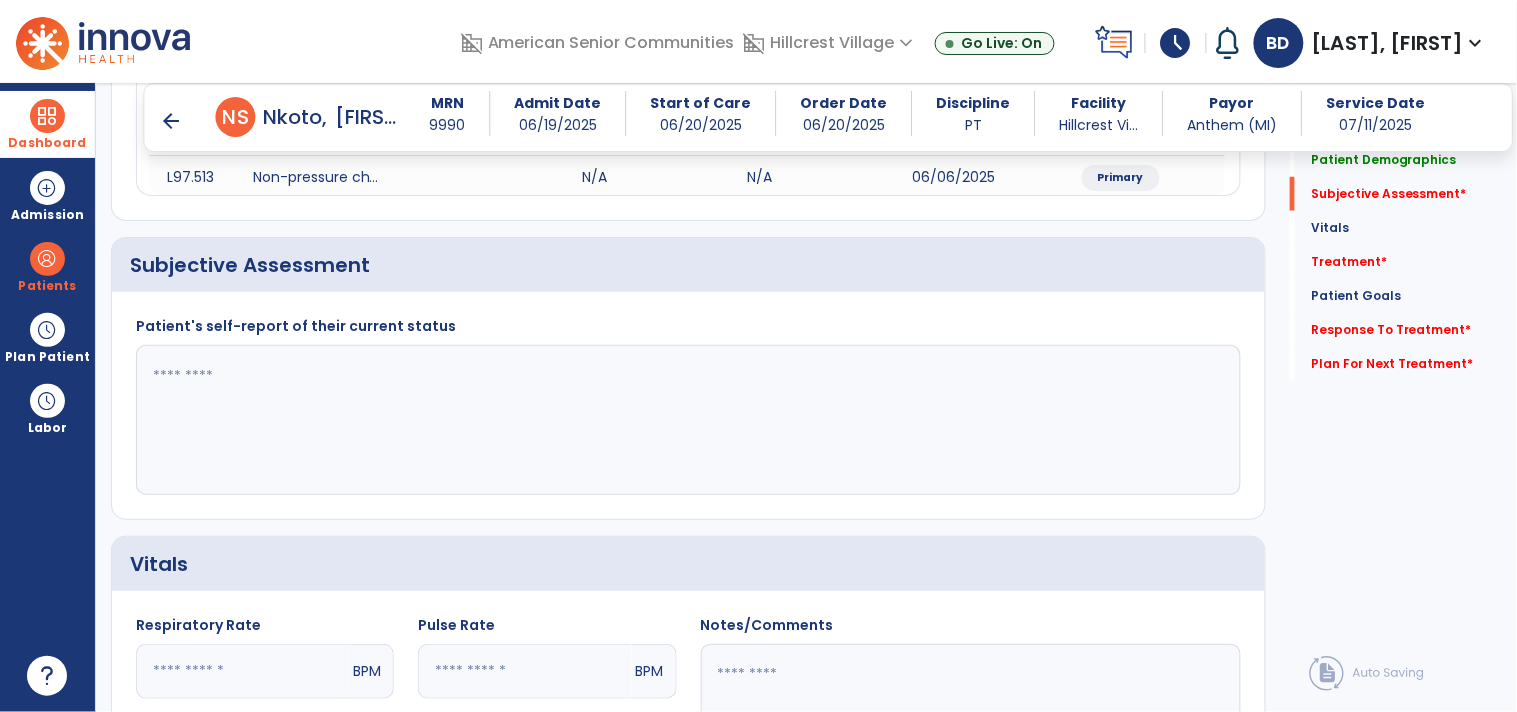 click 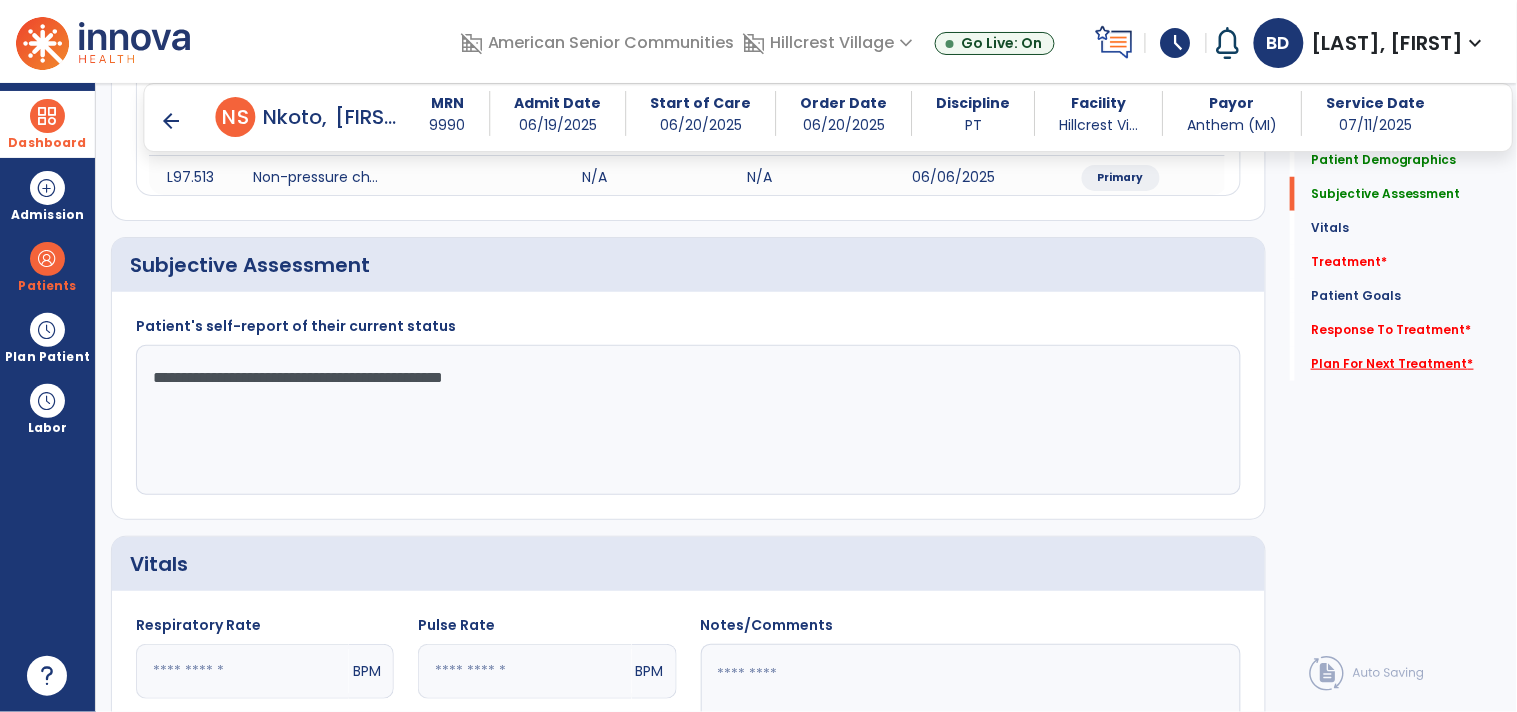 type on "**********" 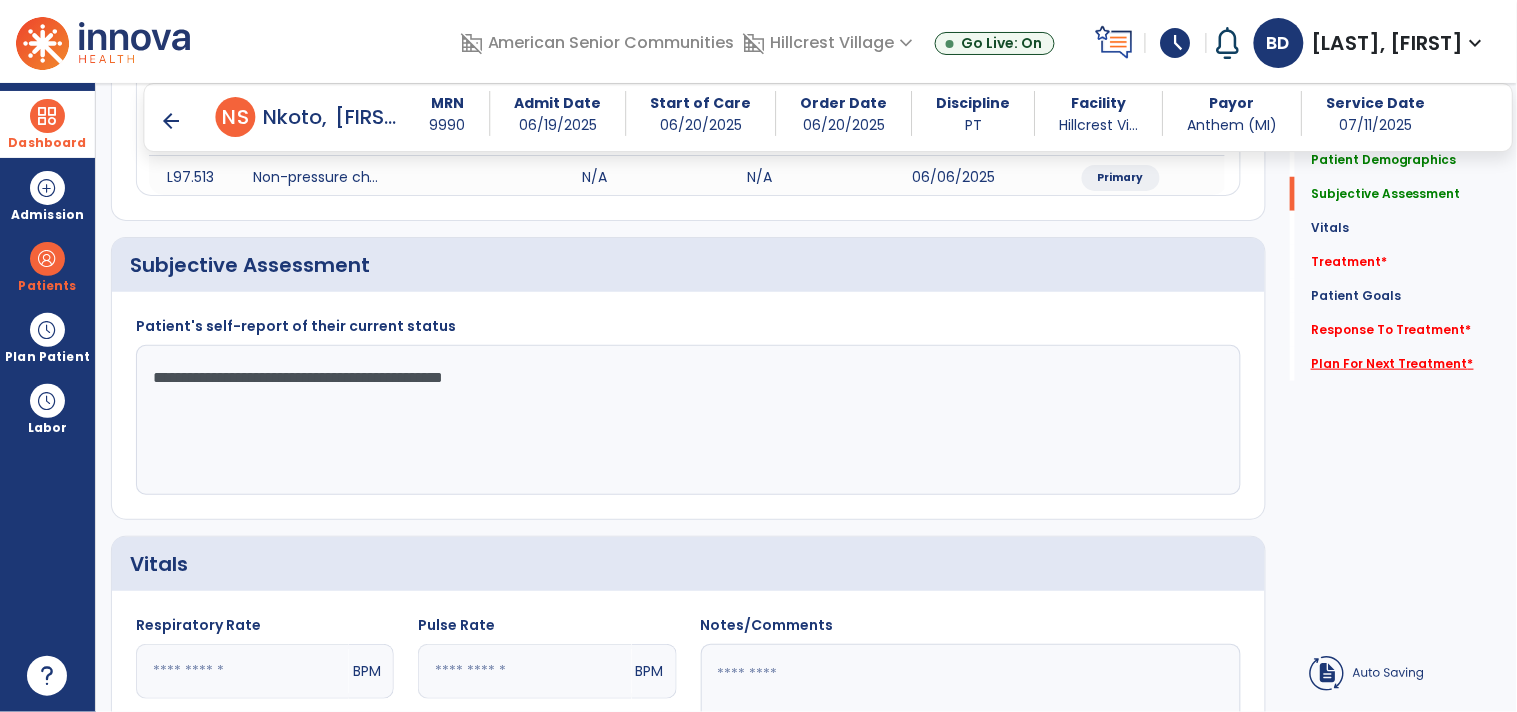 click on "Plan For Next Treatment   *" 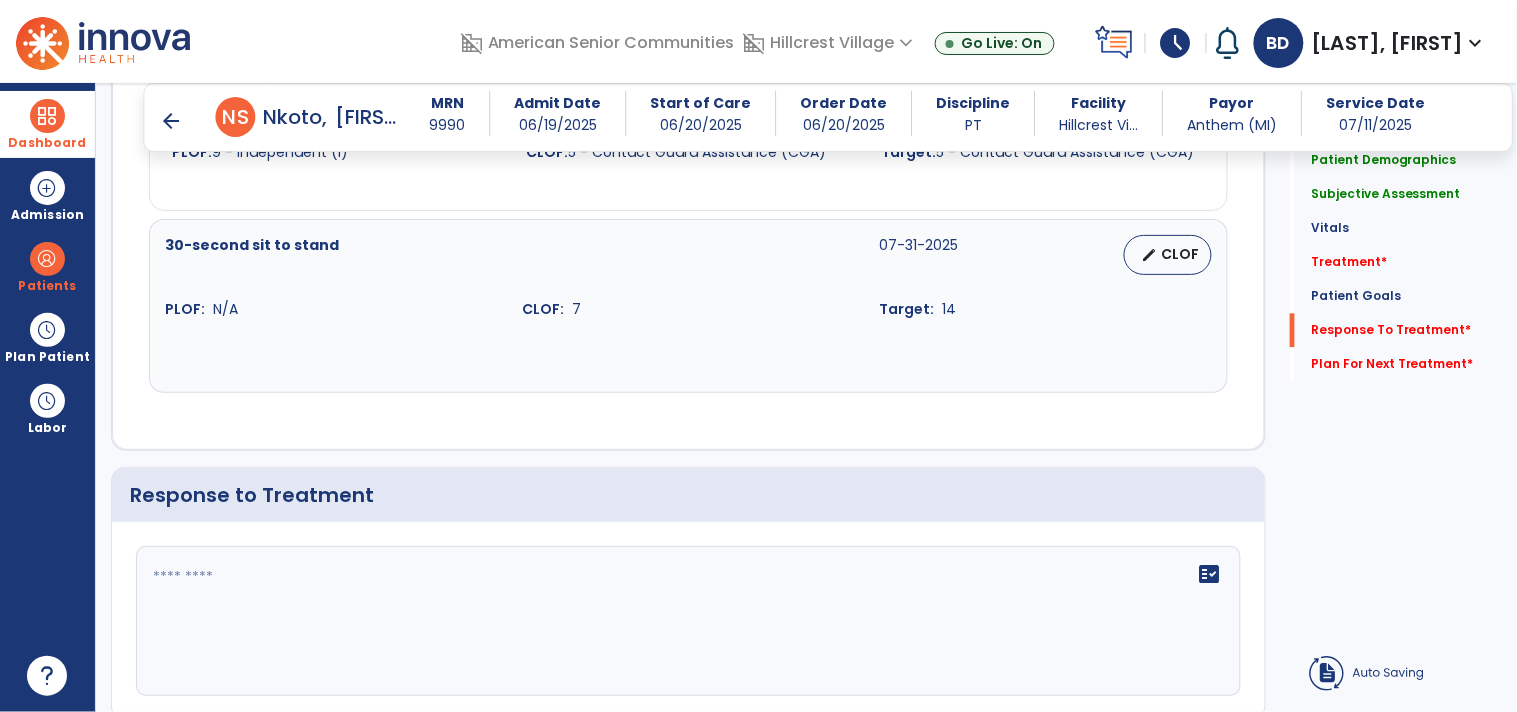 scroll, scrollTop: 3394, scrollLeft: 0, axis: vertical 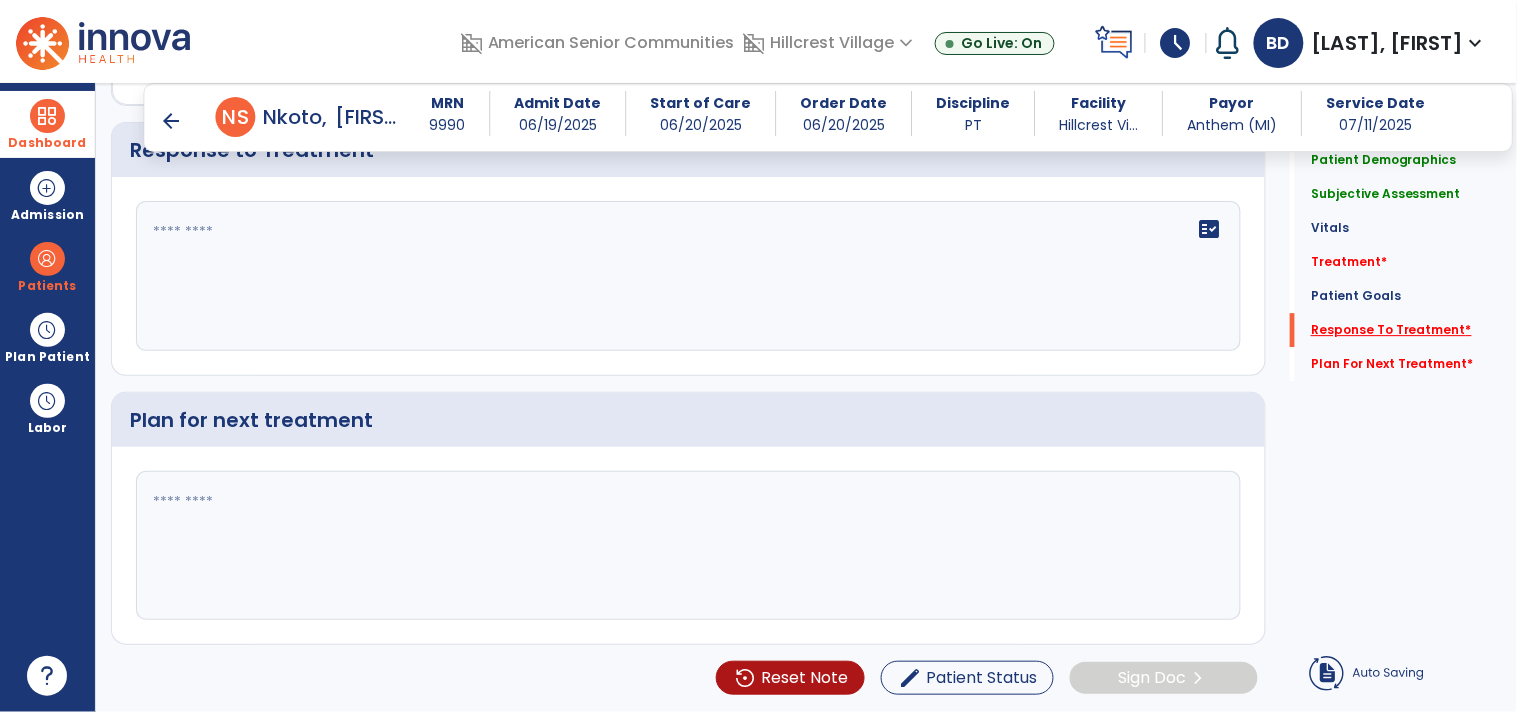 click on "Response To Treatment   *" 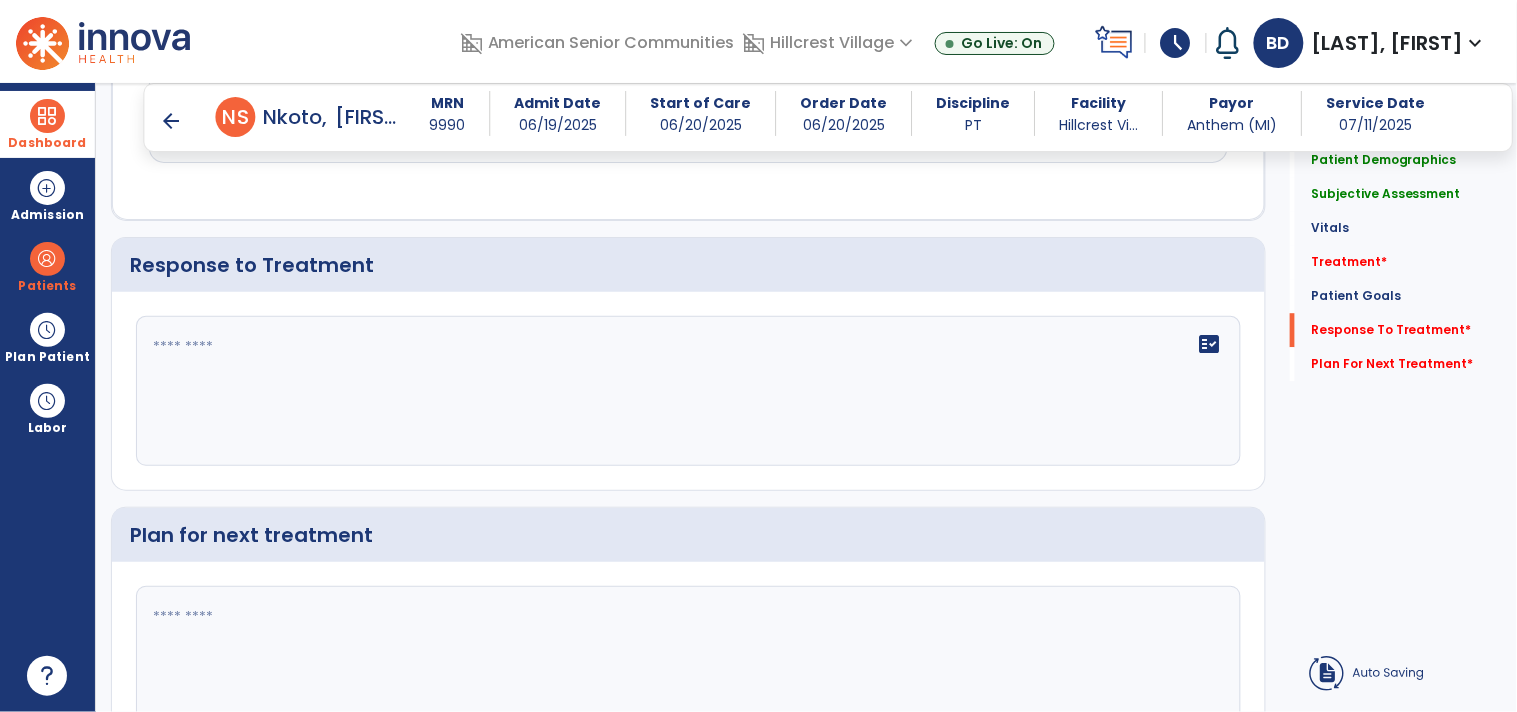 scroll, scrollTop: 3244, scrollLeft: 0, axis: vertical 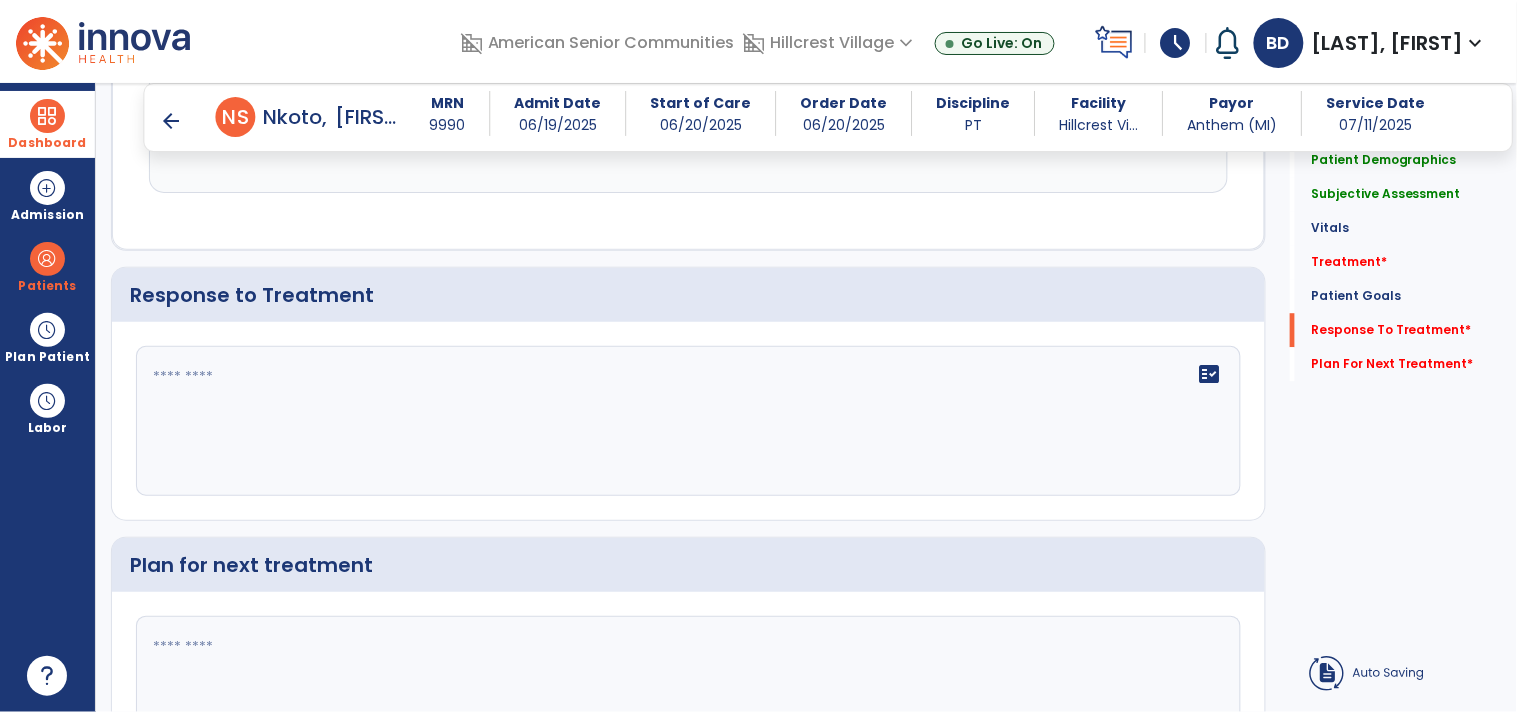 click on "fact_check" 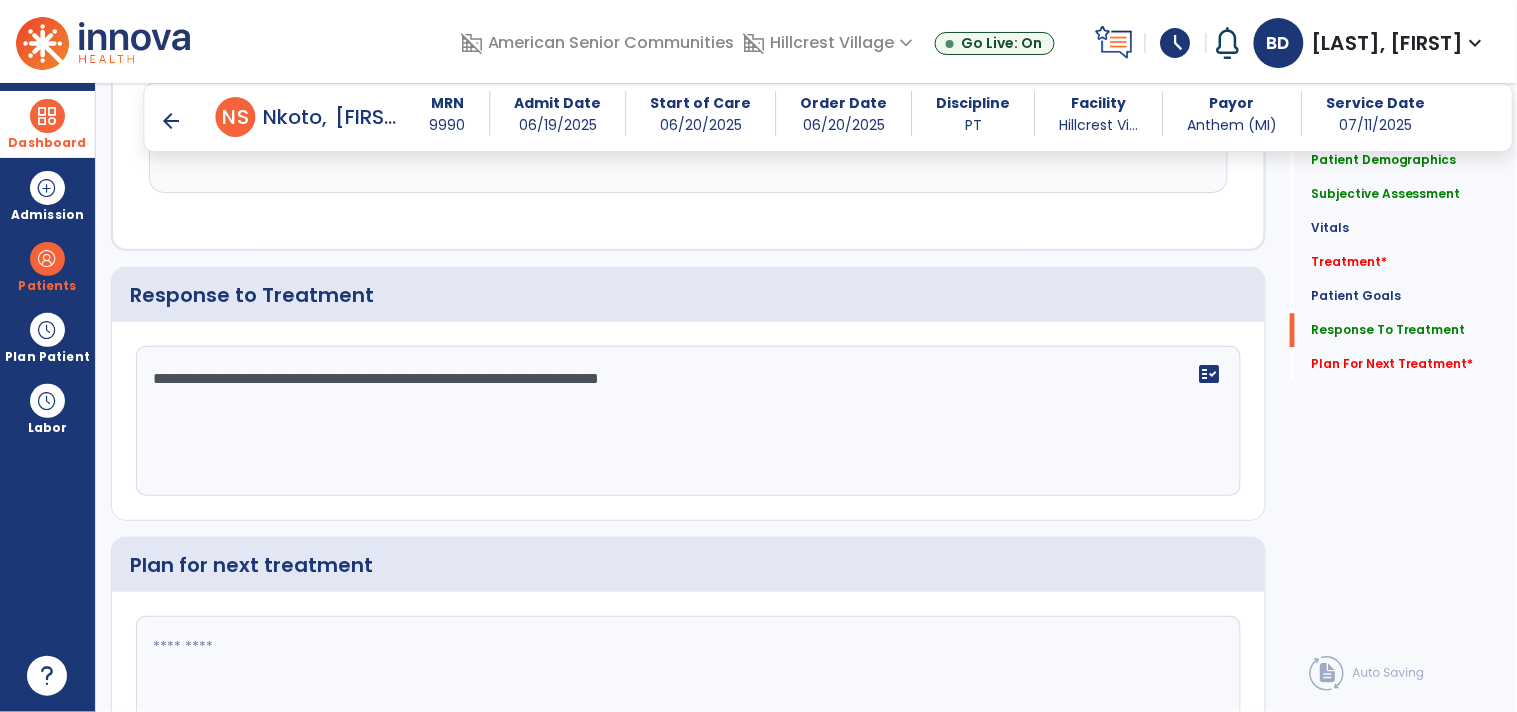 type on "**********" 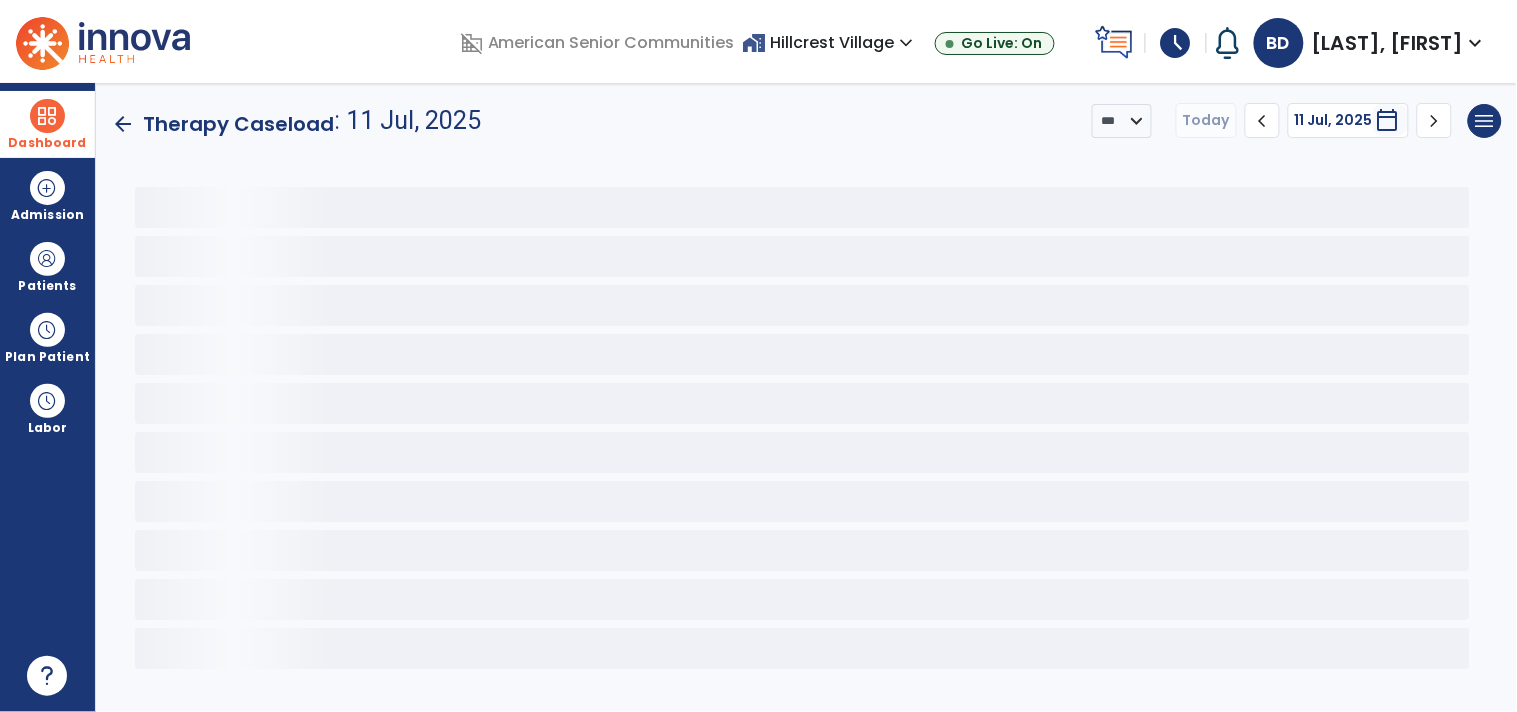 scroll, scrollTop: 0, scrollLeft: 0, axis: both 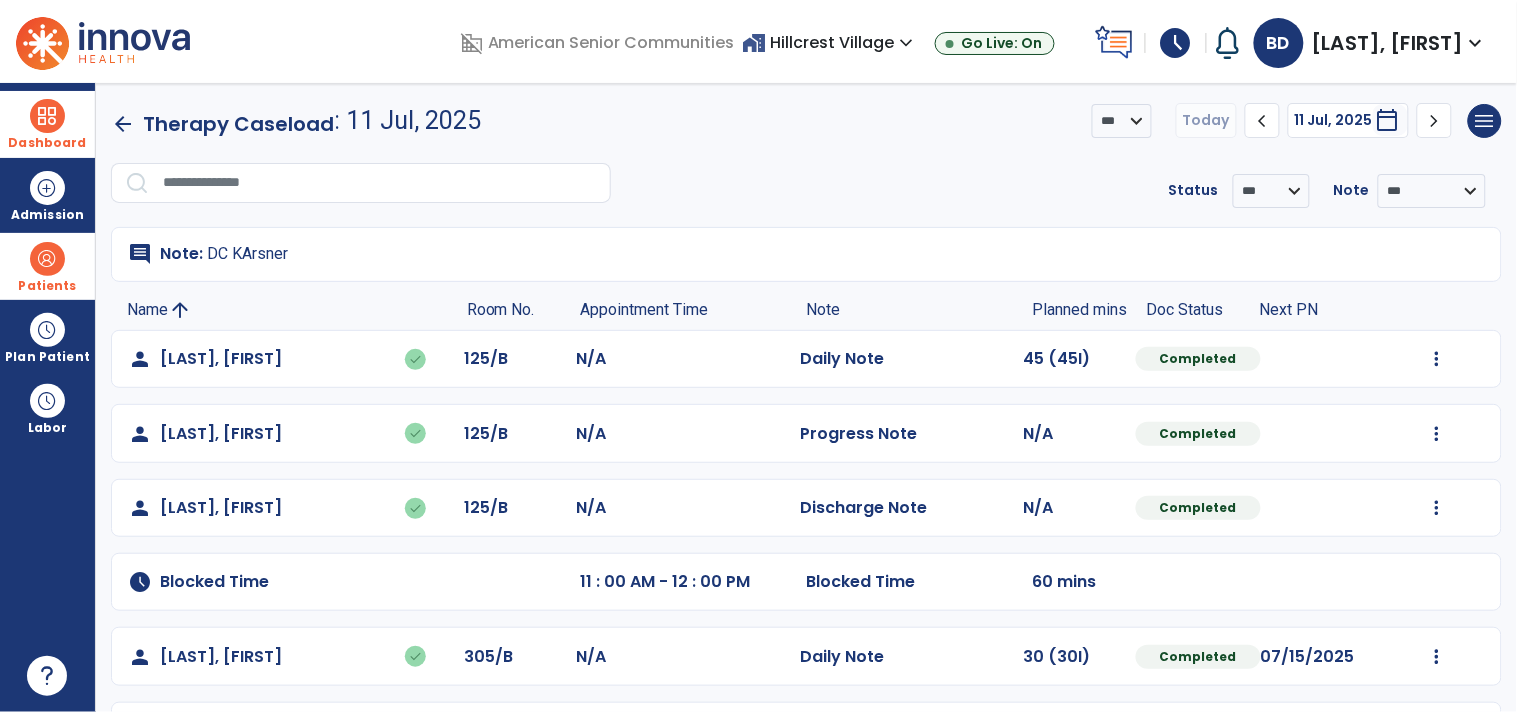 click at bounding box center [47, 259] 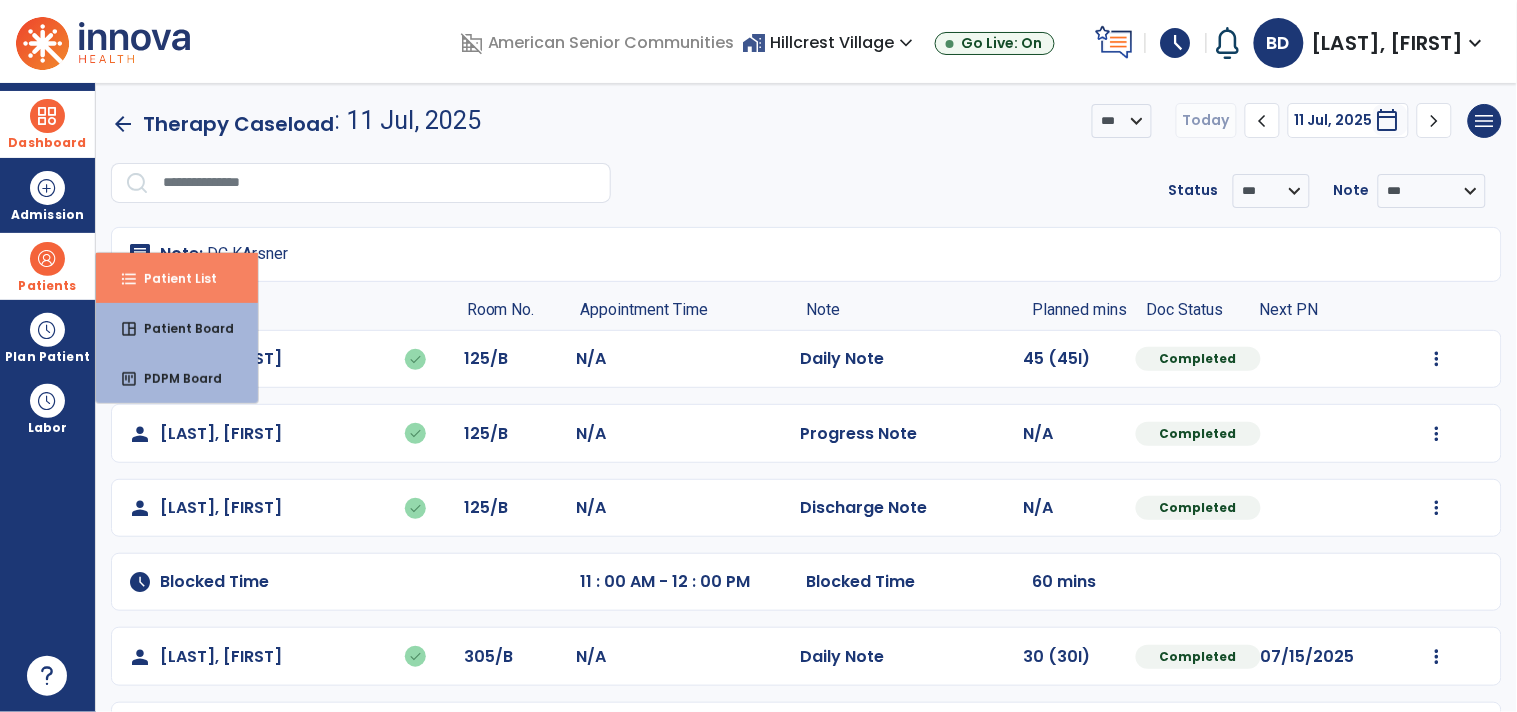 click on "format_list_bulleted  Patient List" at bounding box center (177, 278) 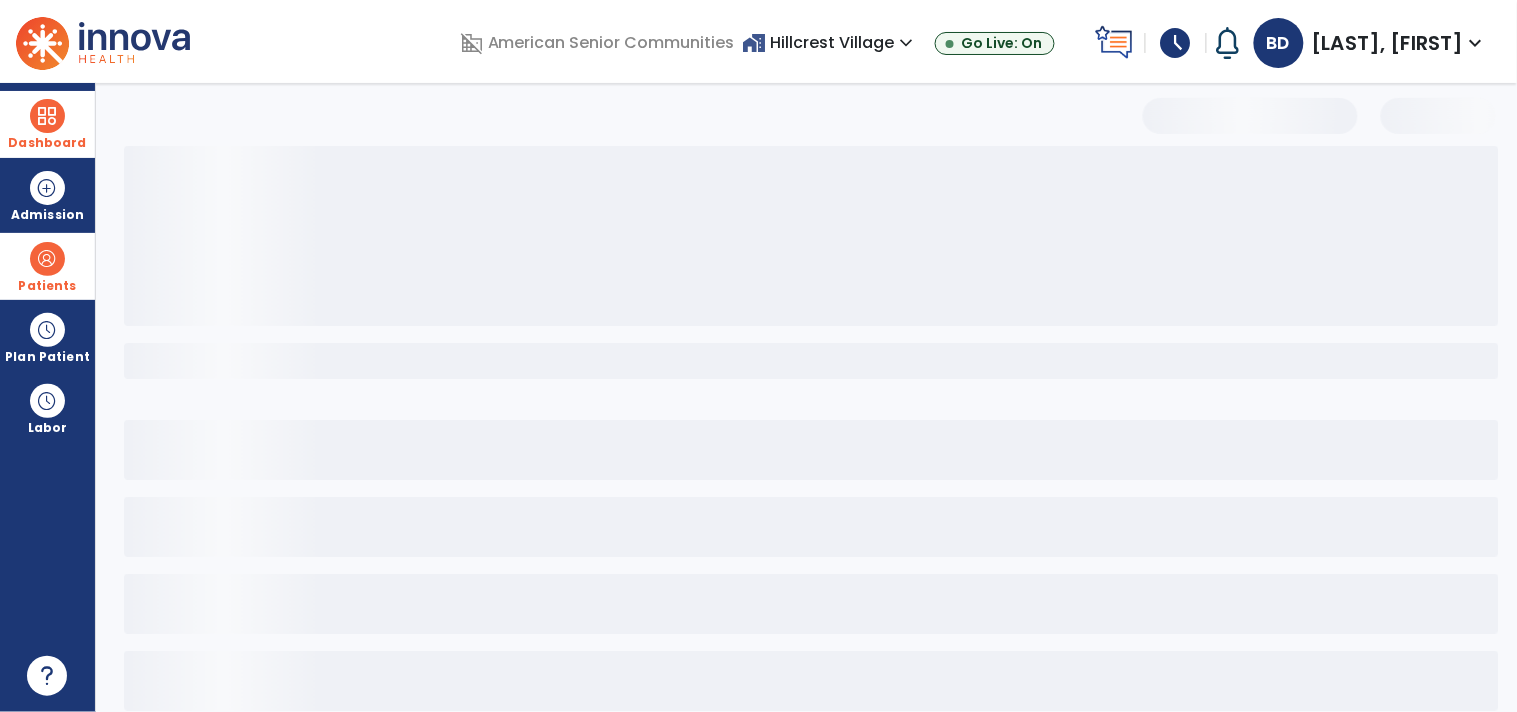 select on "***" 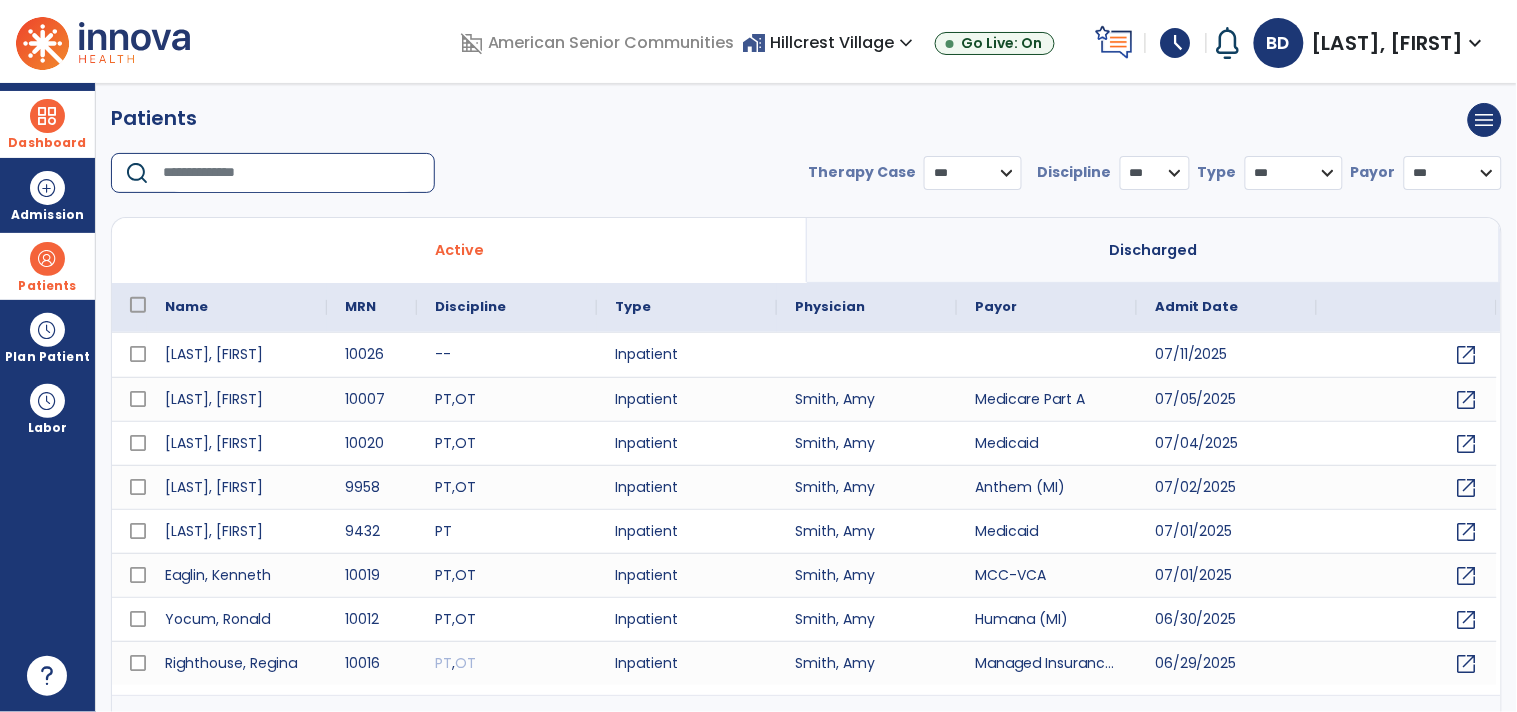 click at bounding box center [292, 173] 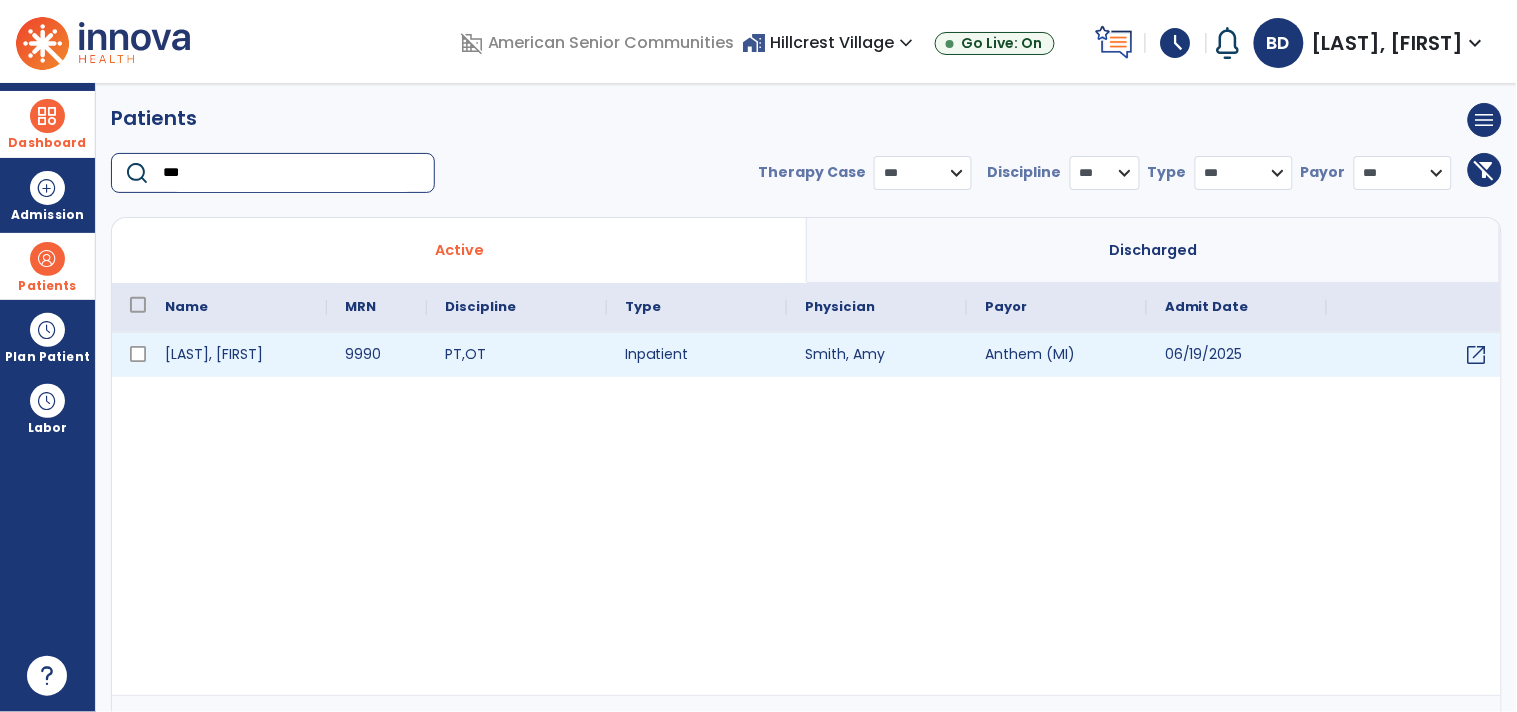 type on "***" 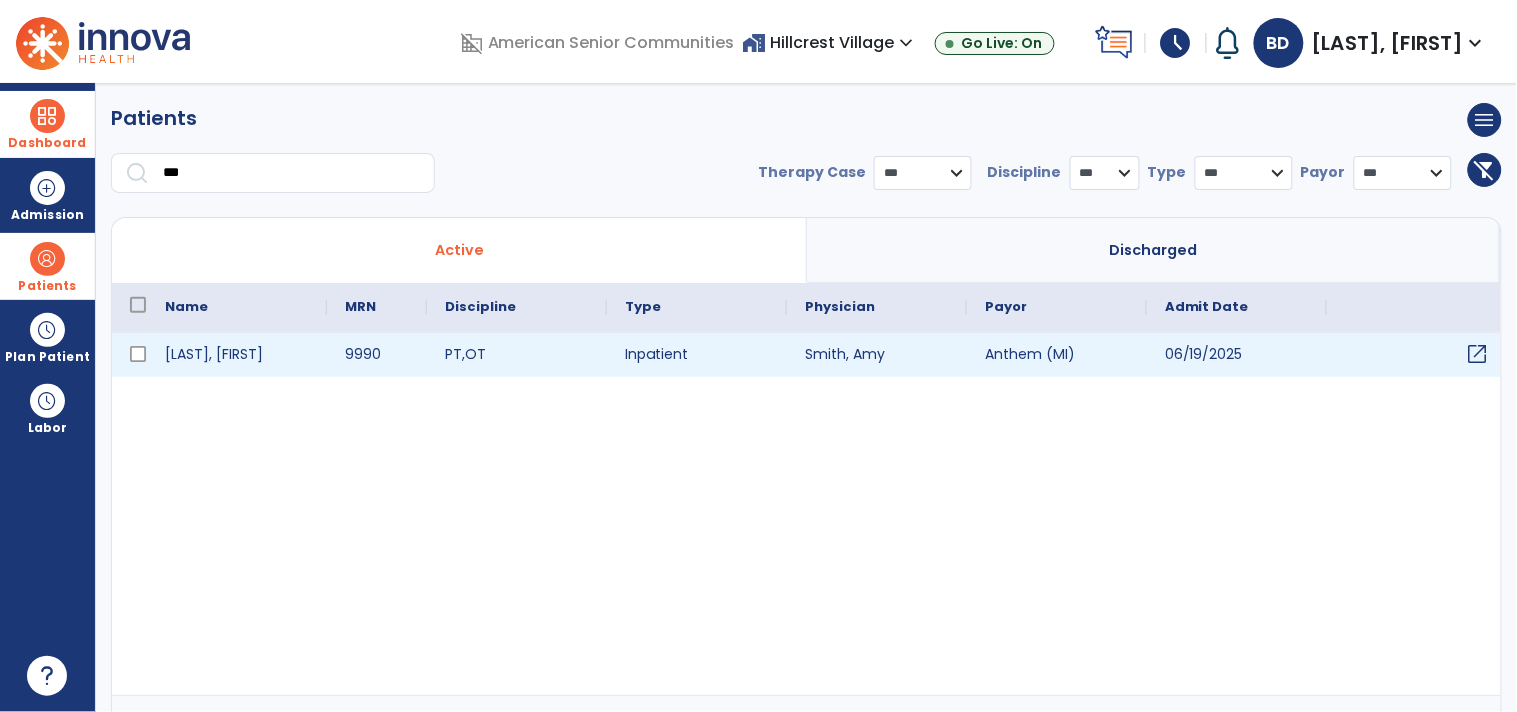 click on "open_in_new" at bounding box center [1478, 354] 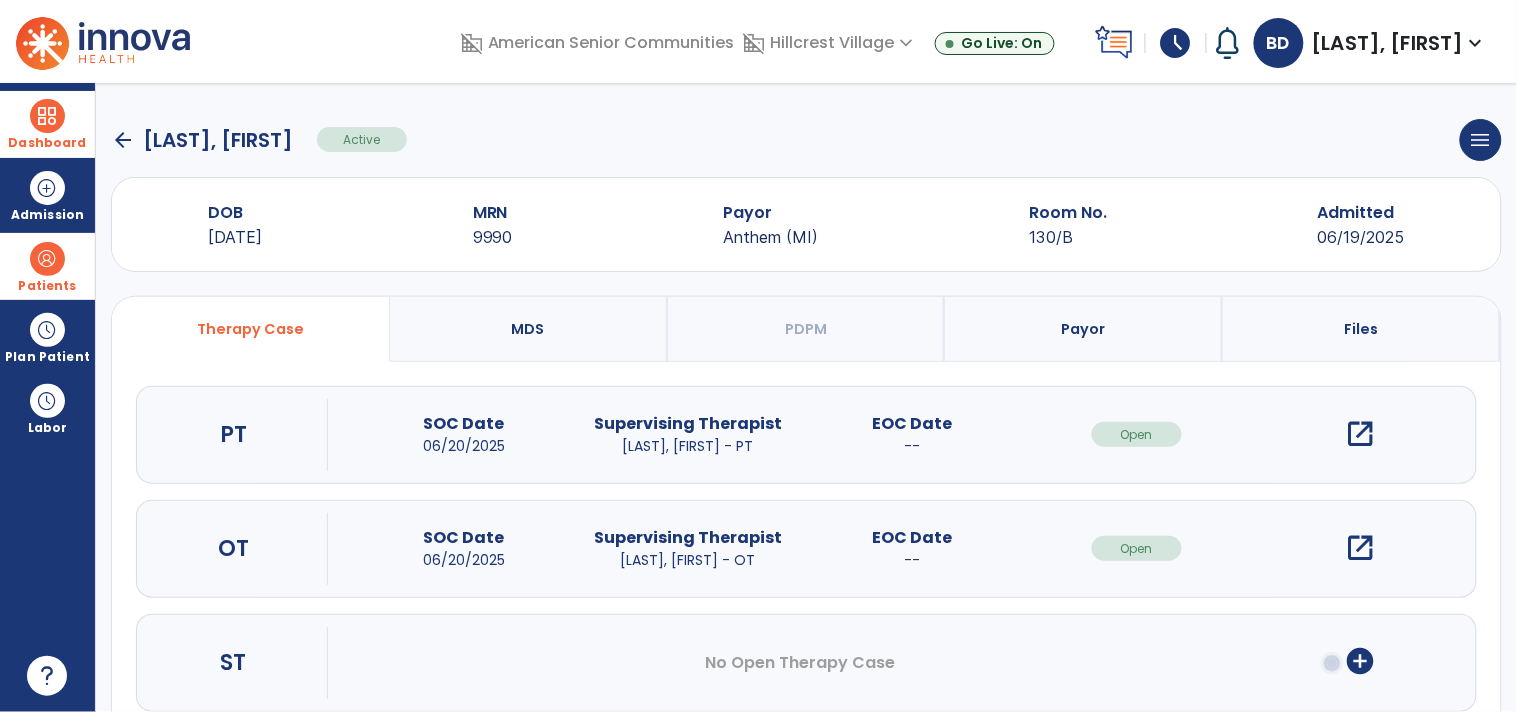 click on "open_in_new" at bounding box center (1361, 434) 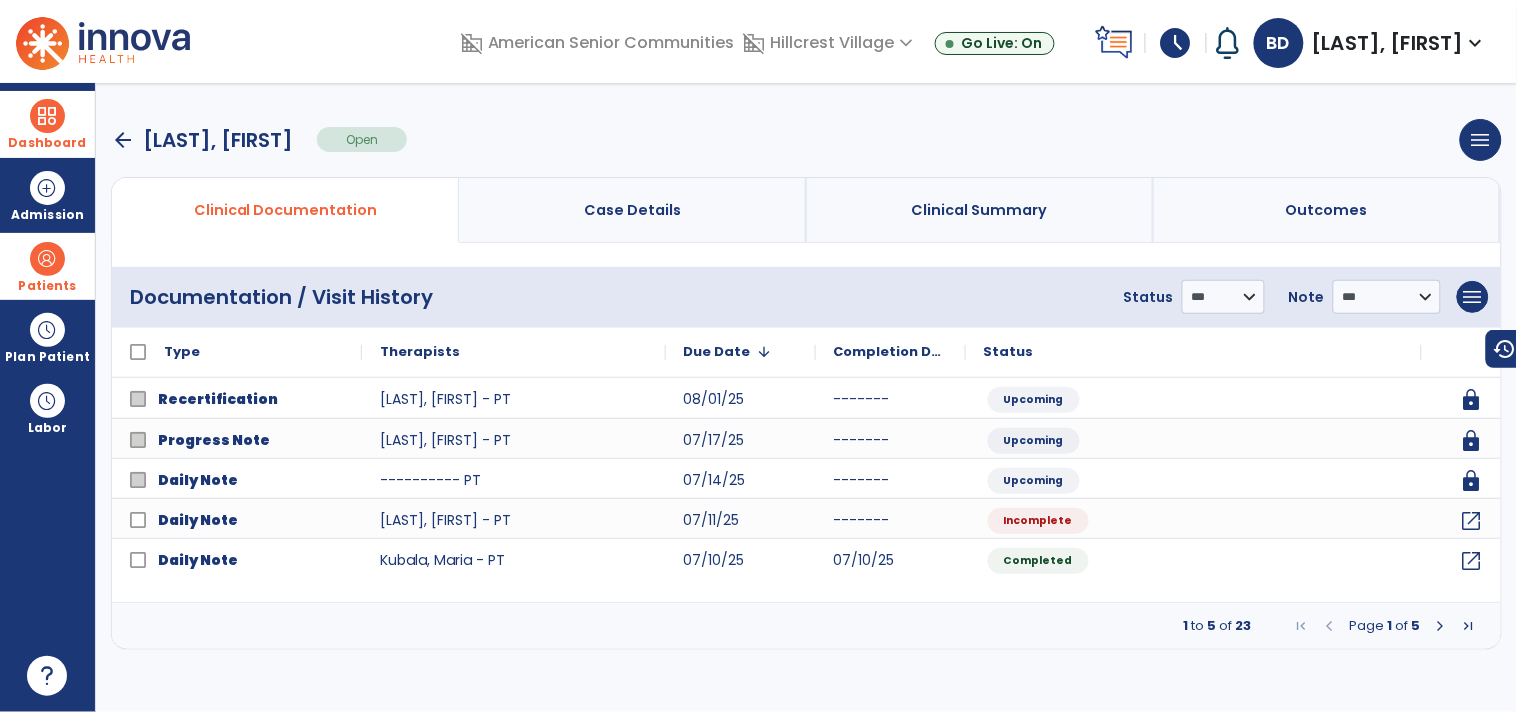 click at bounding box center (1441, 626) 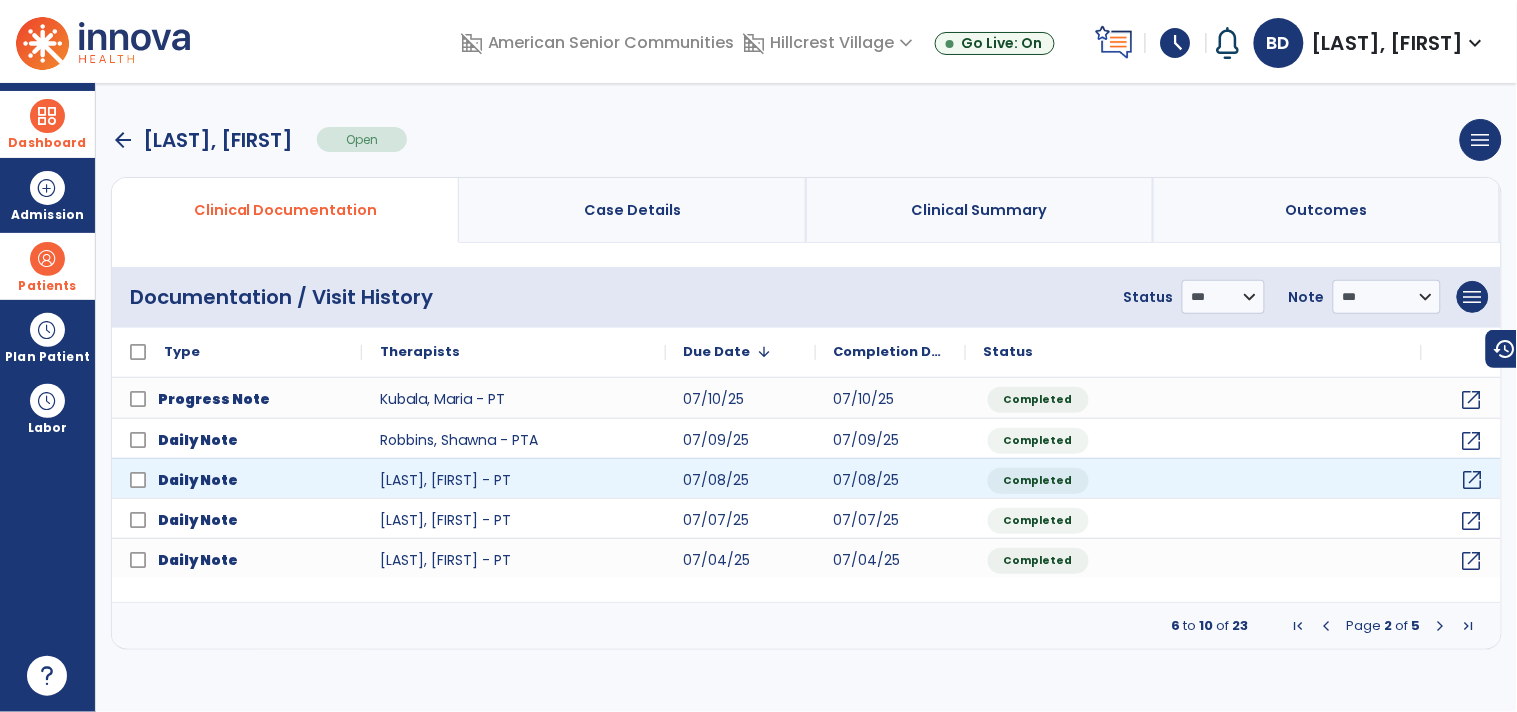click on "open_in_new" 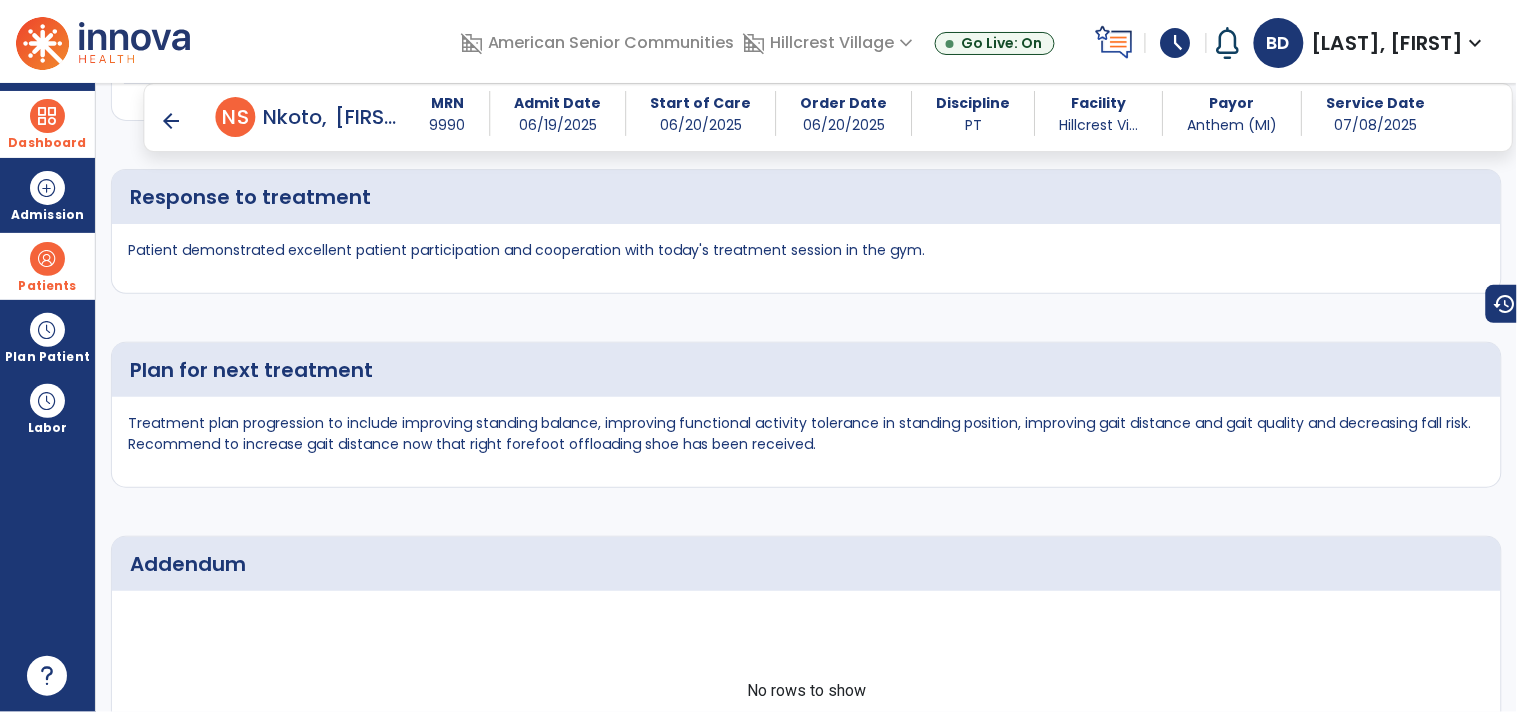 scroll, scrollTop: 5090, scrollLeft: 0, axis: vertical 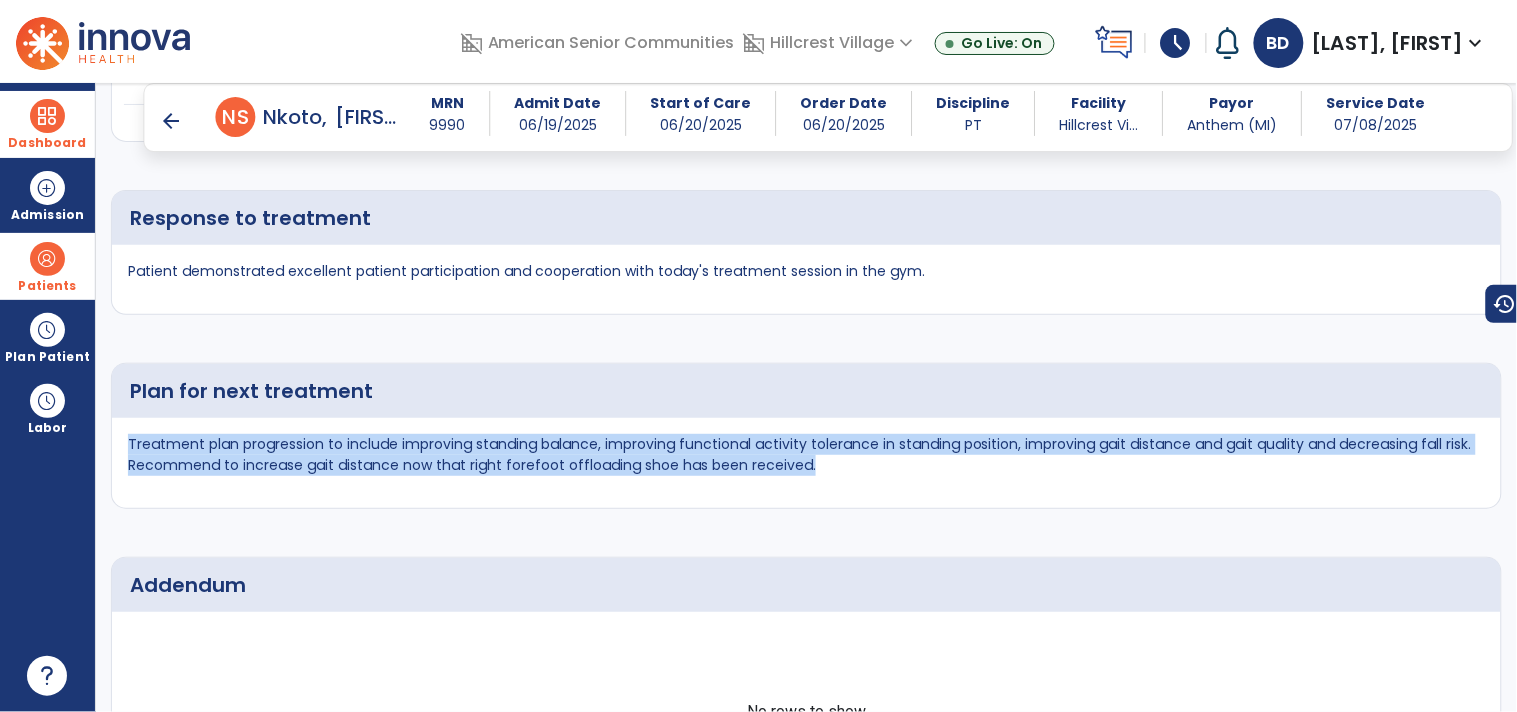 drag, startPoint x: 861, startPoint y: 477, endPoint x: 128, endPoint y: 432, distance: 734.38 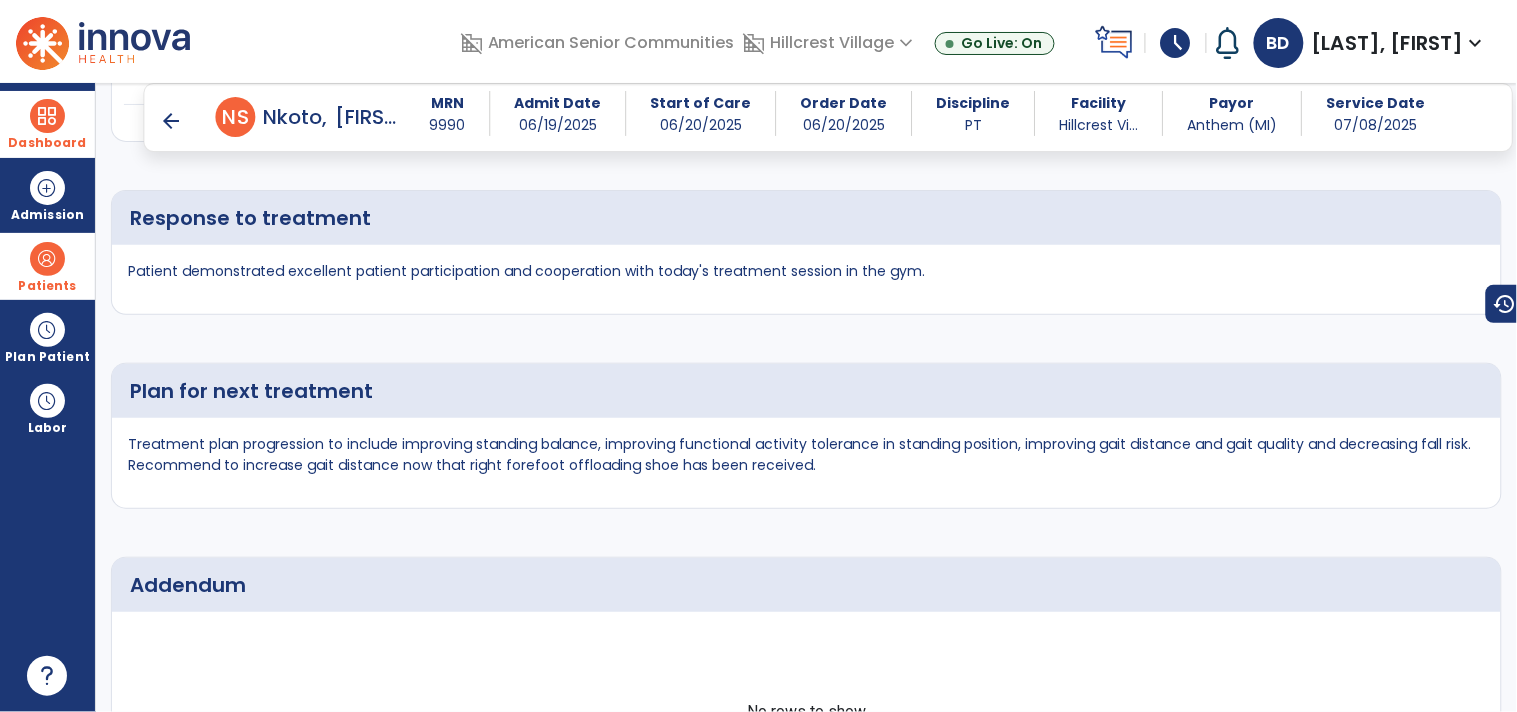 click on "arrow_back" at bounding box center (172, 121) 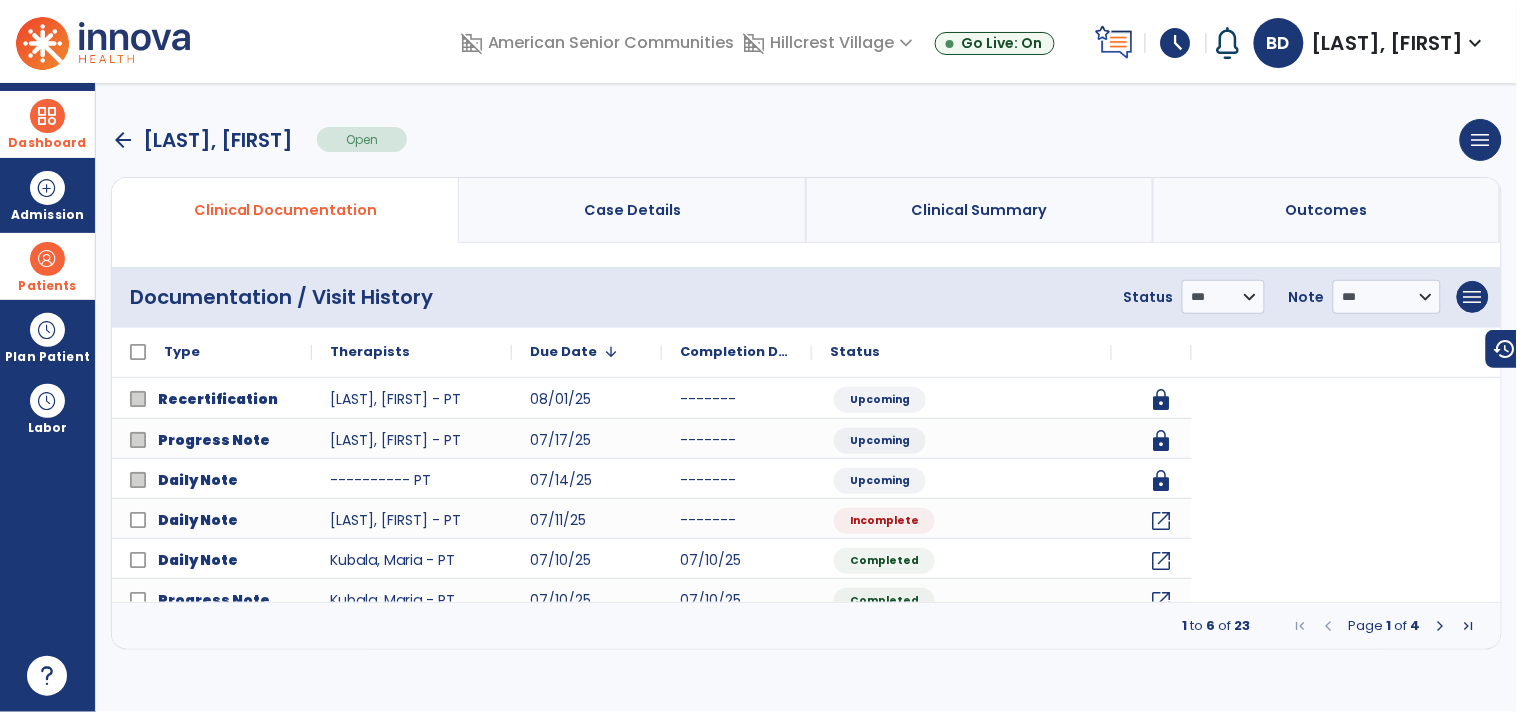 scroll, scrollTop: 0, scrollLeft: 0, axis: both 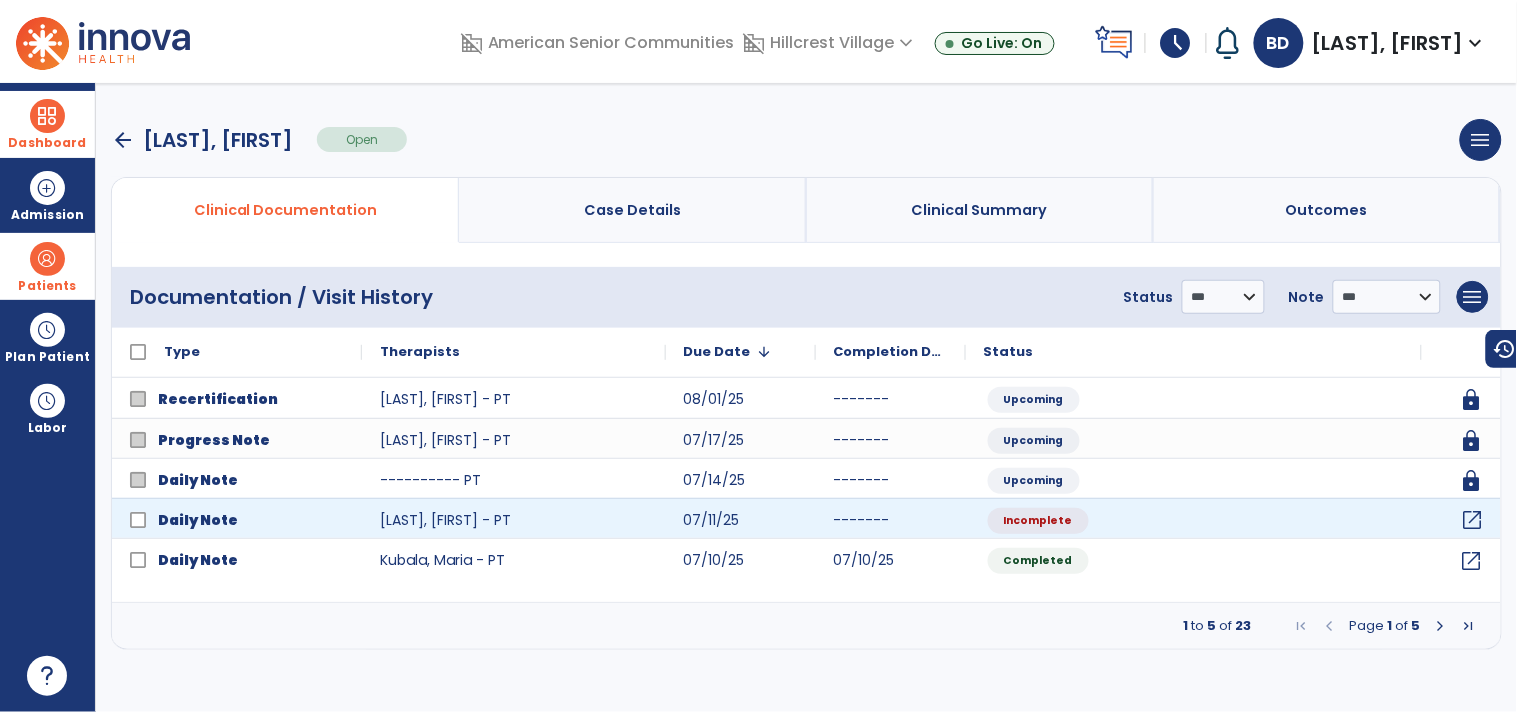 click on "open_in_new" 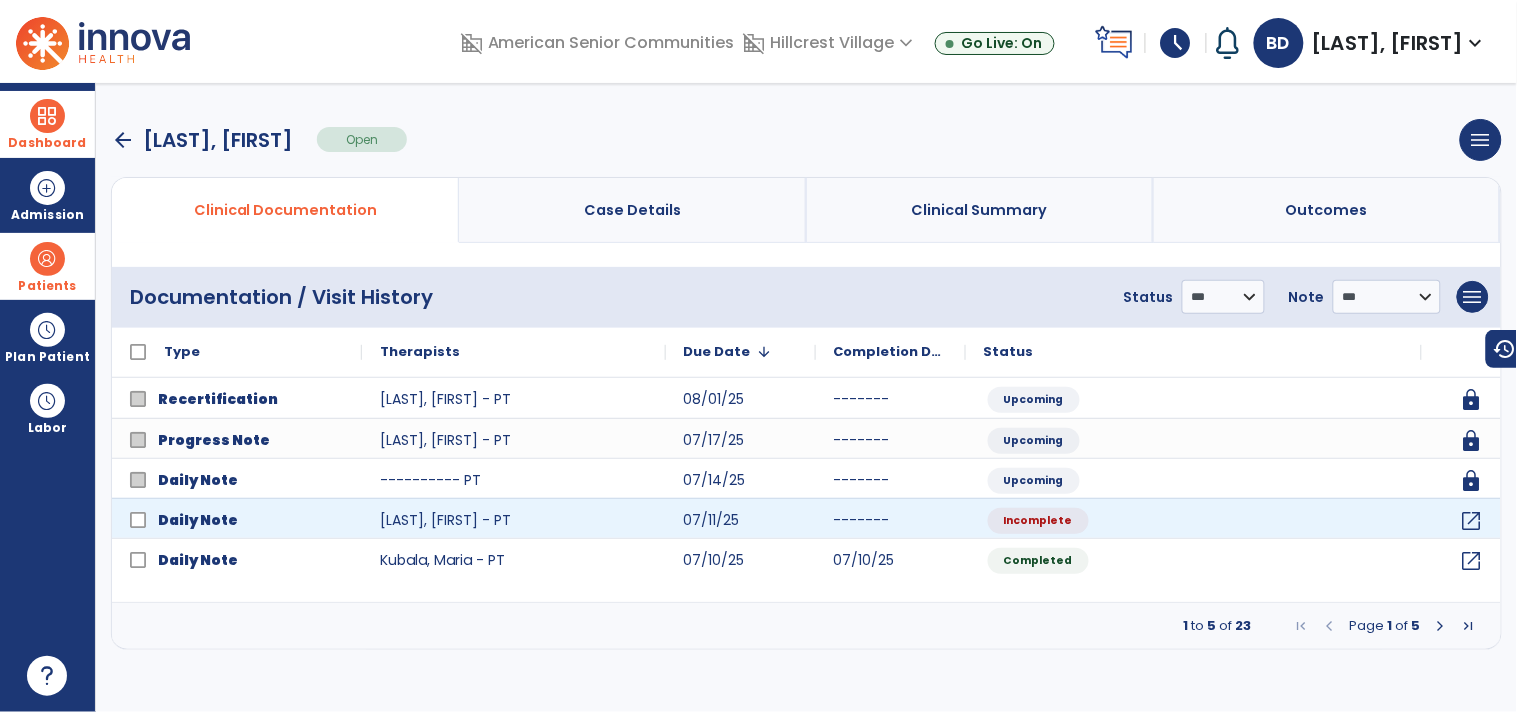 select on "*" 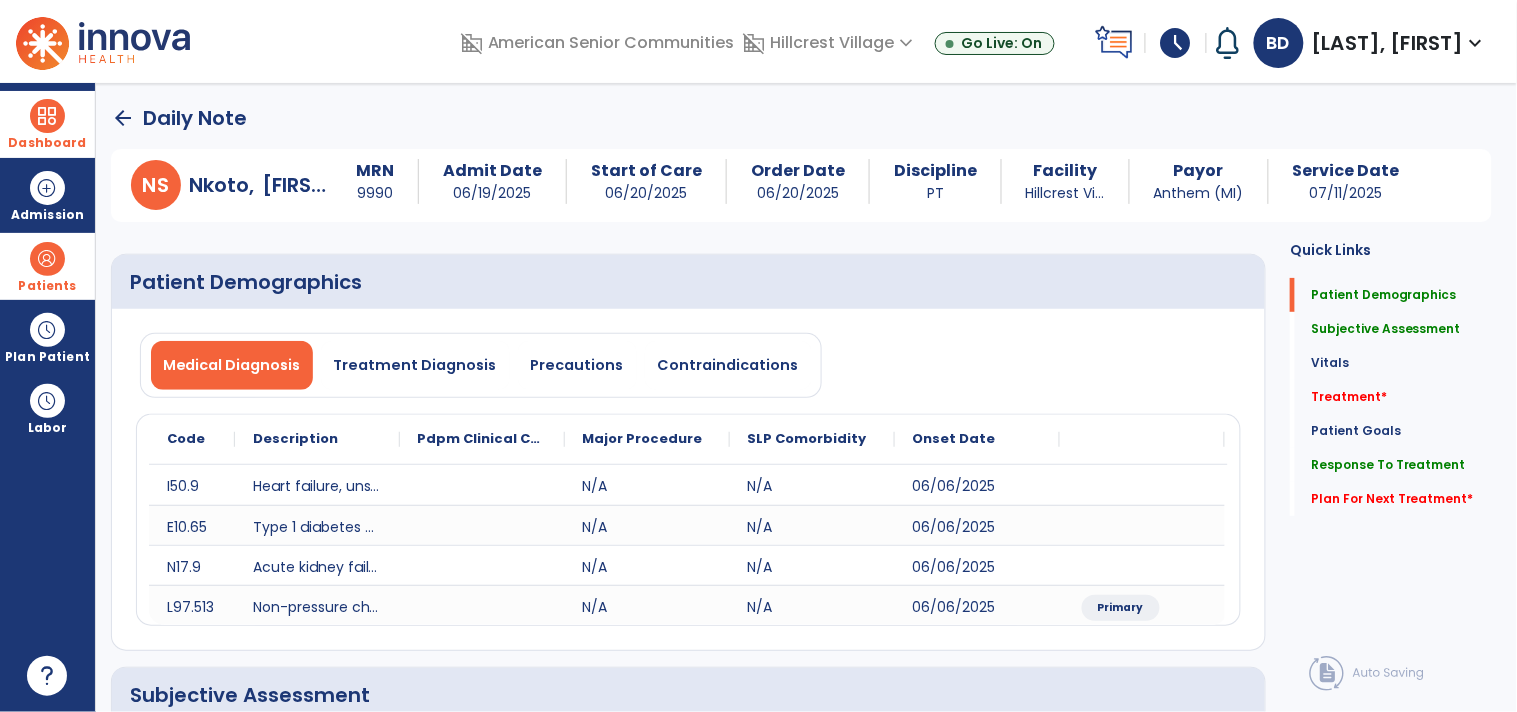 click on "Plan For Next Treatment   *  Plan For Next Treatment   *" 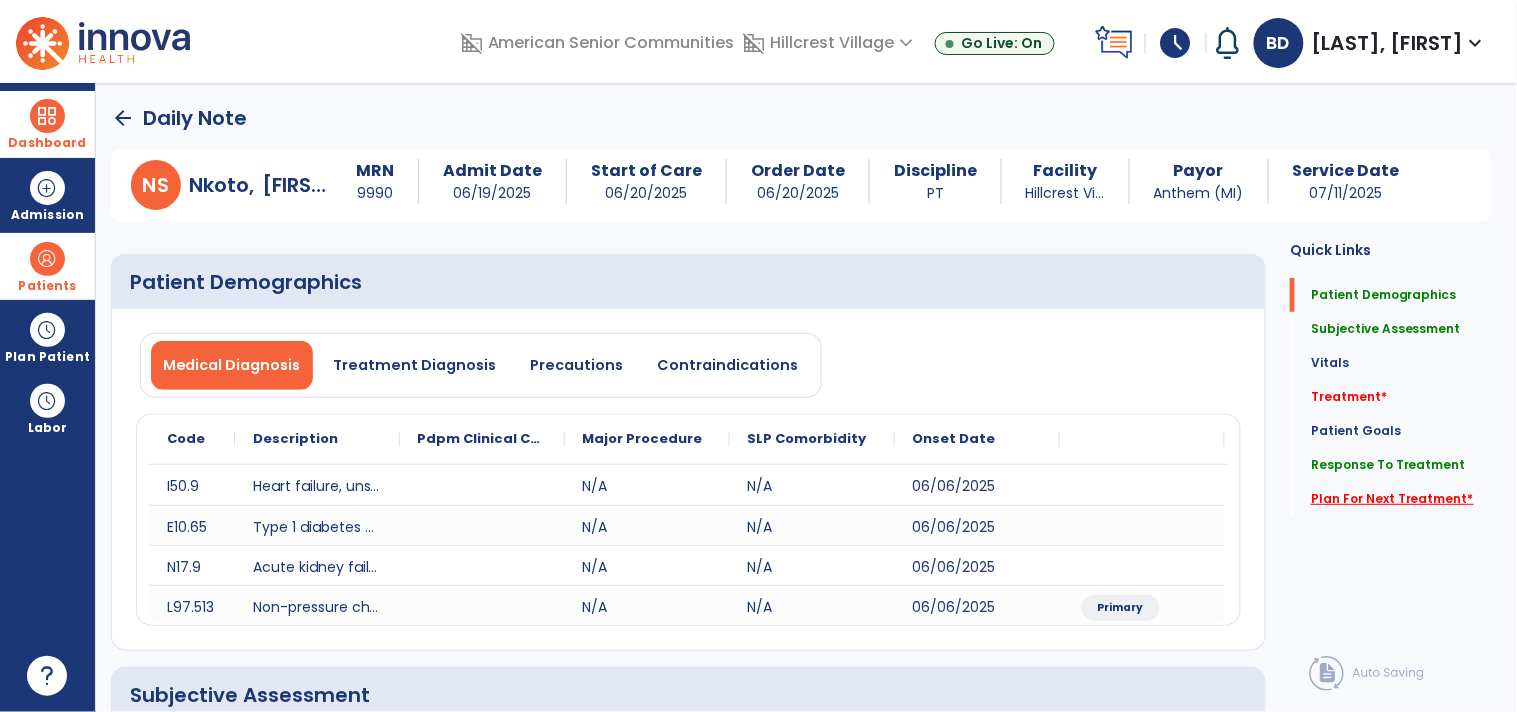 click on "Plan For Next Treatment   *" 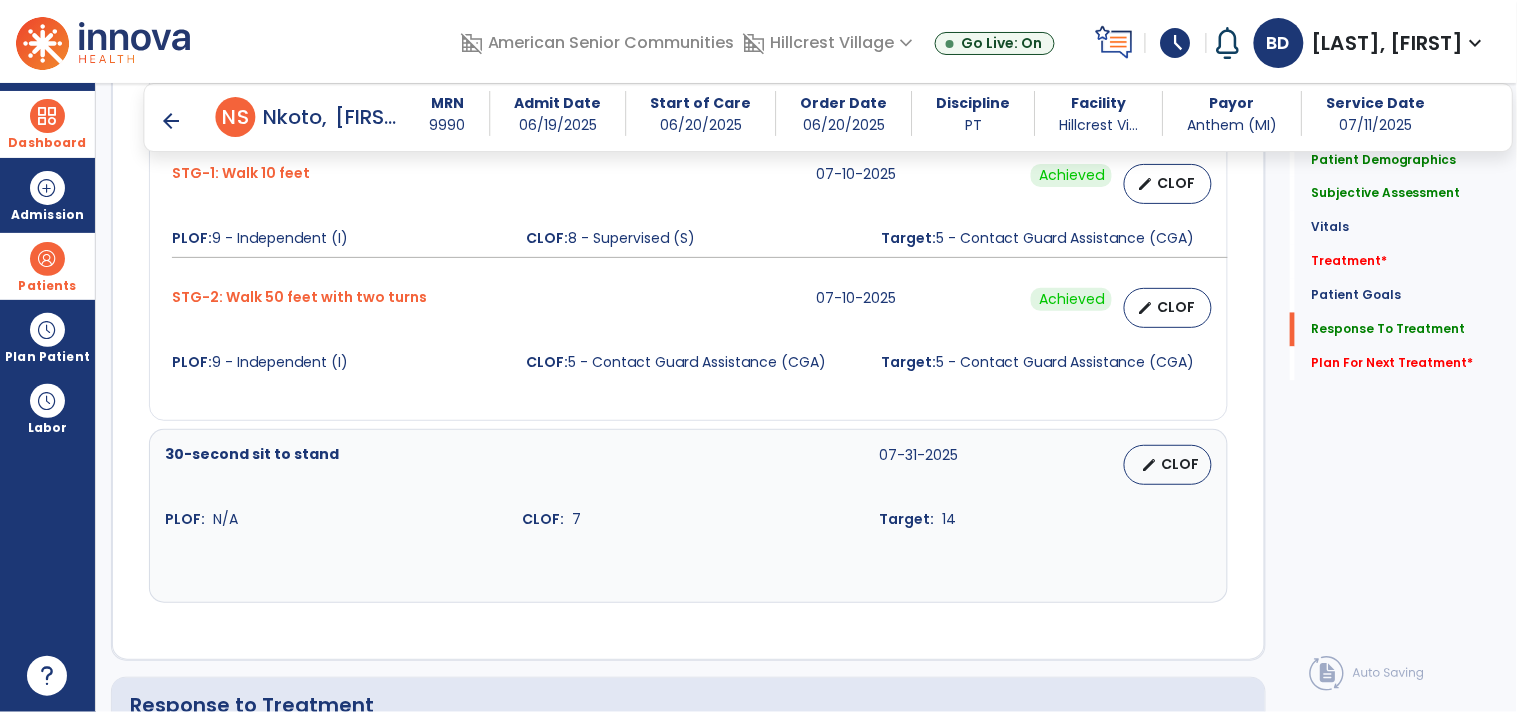 scroll, scrollTop: 3394, scrollLeft: 0, axis: vertical 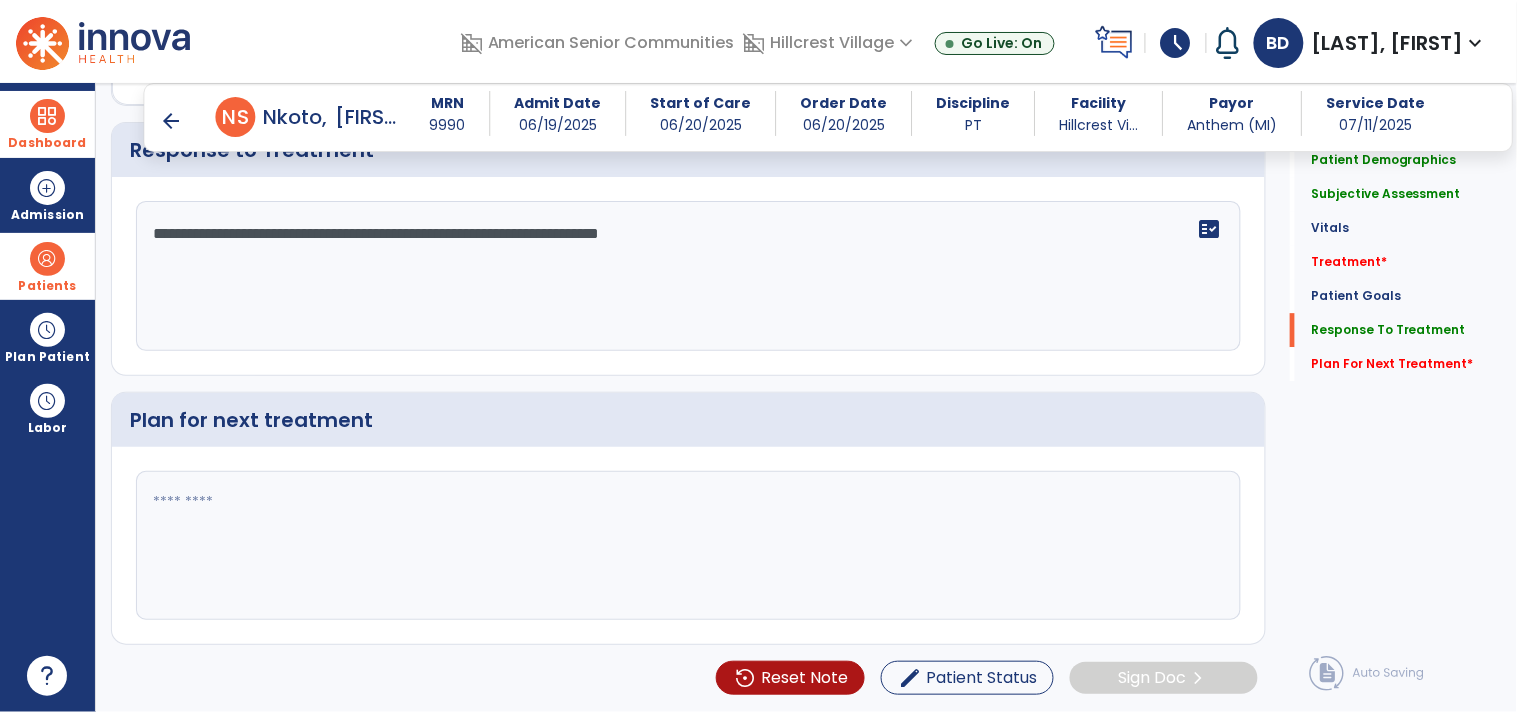 click 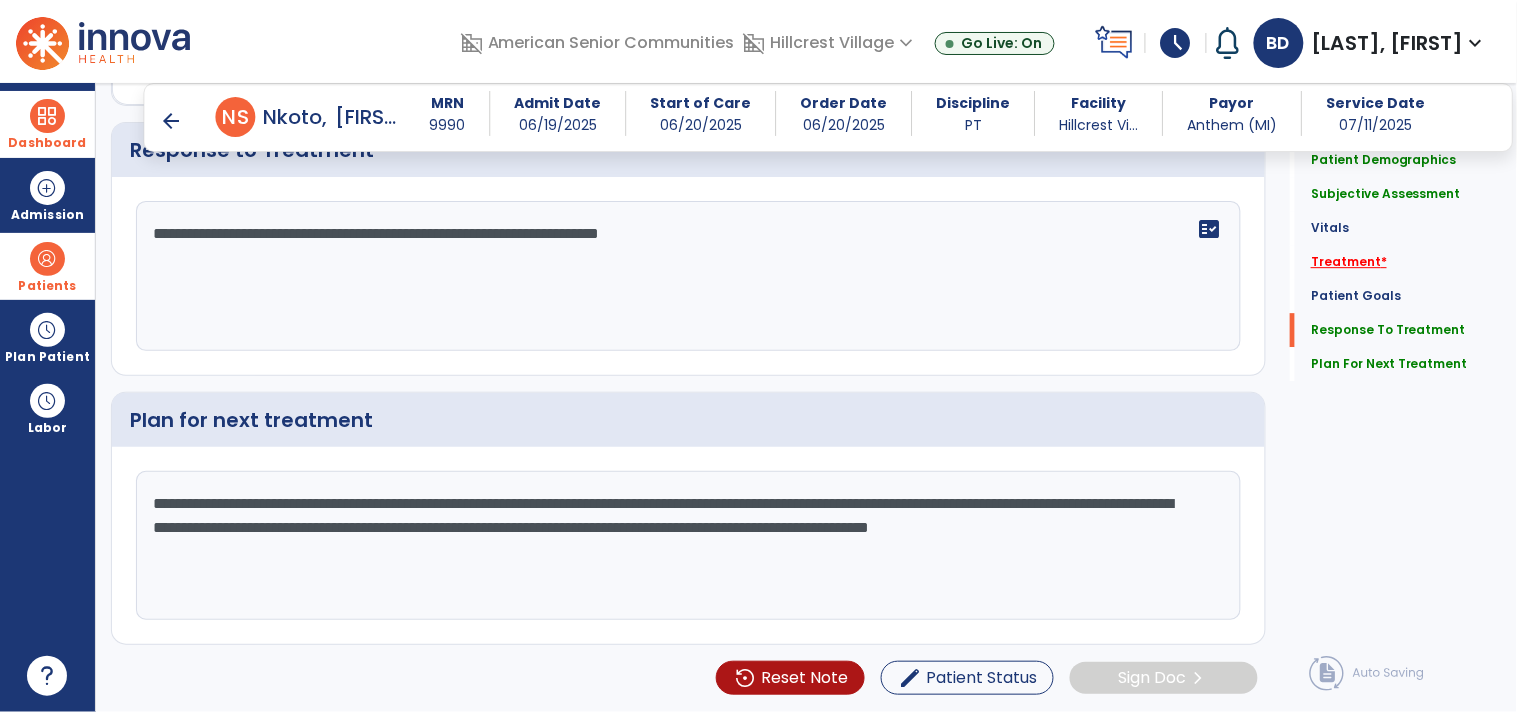 type on "**********" 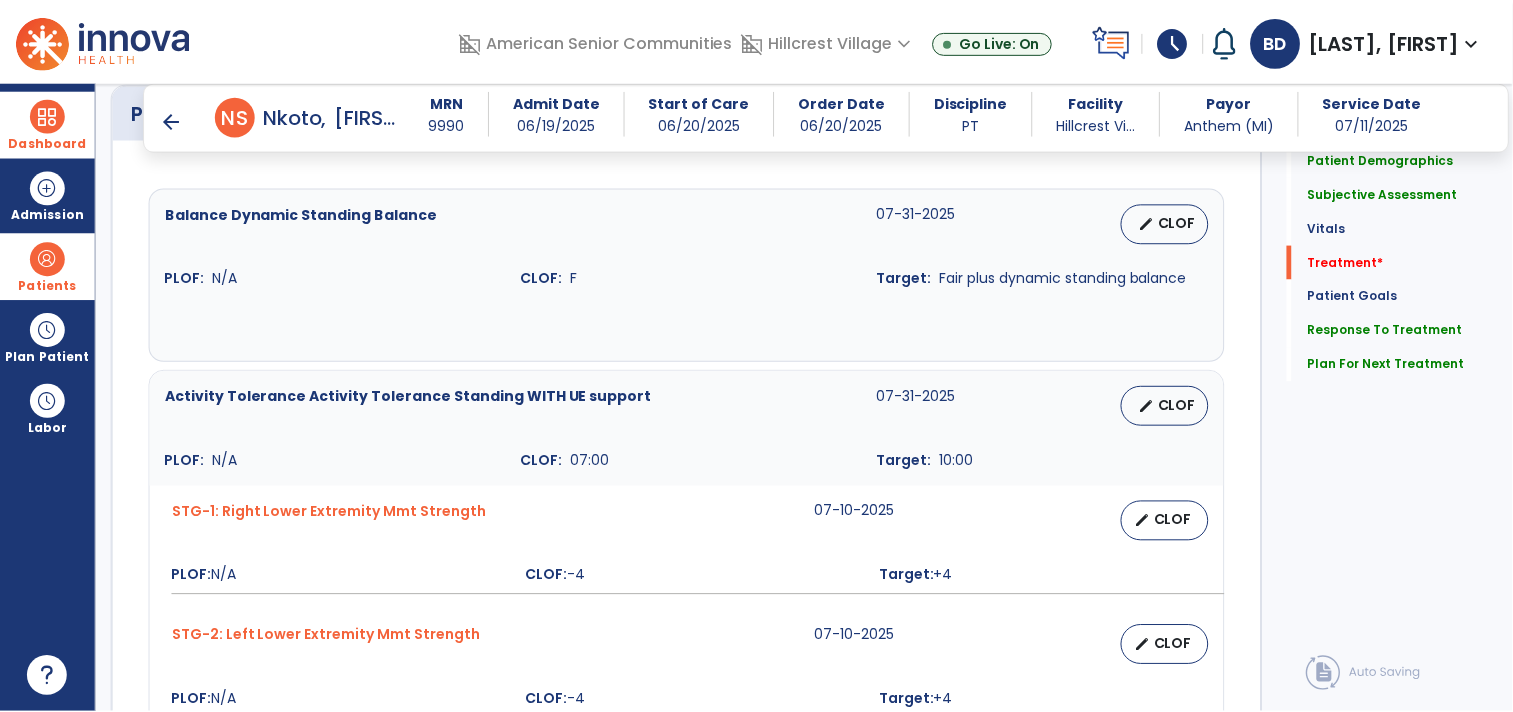 scroll, scrollTop: 1101, scrollLeft: 0, axis: vertical 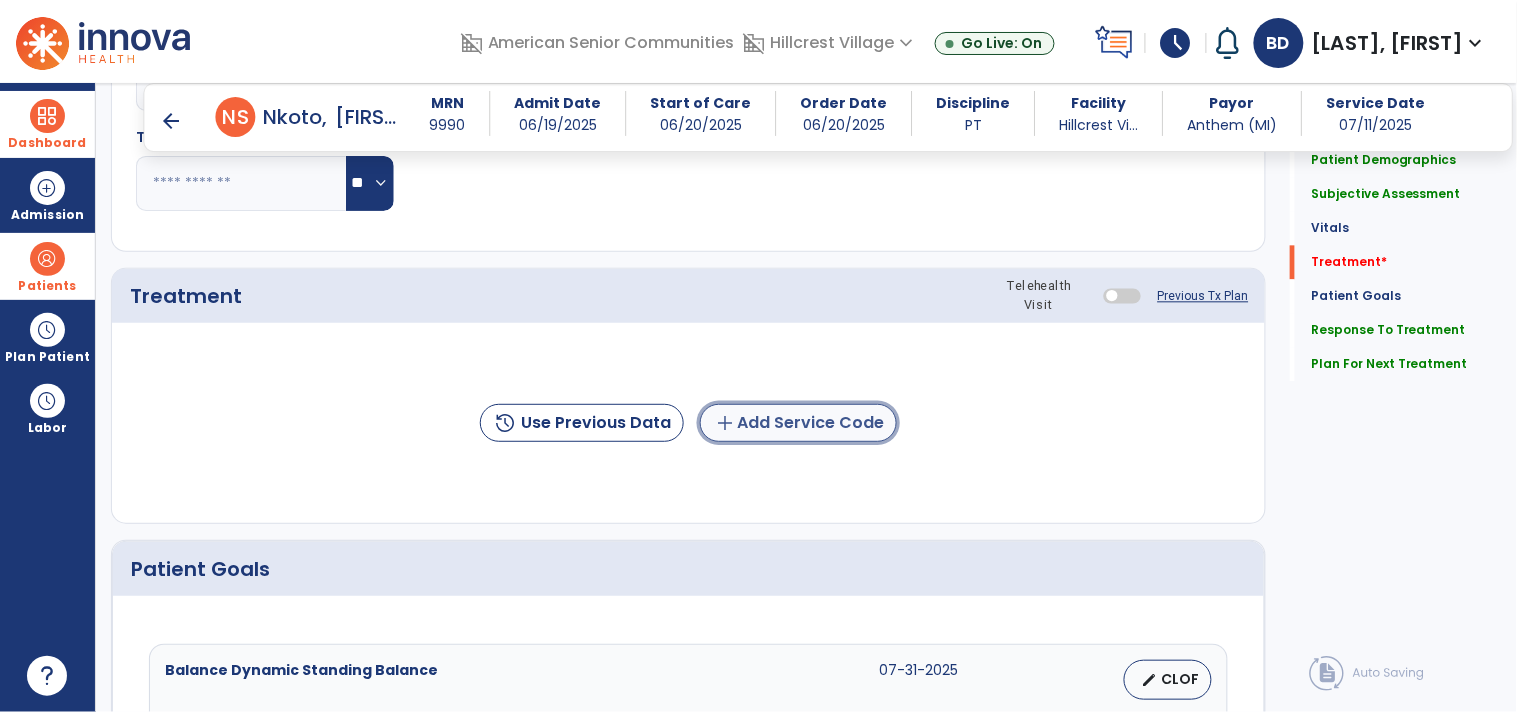 click on "add  Add Service Code" 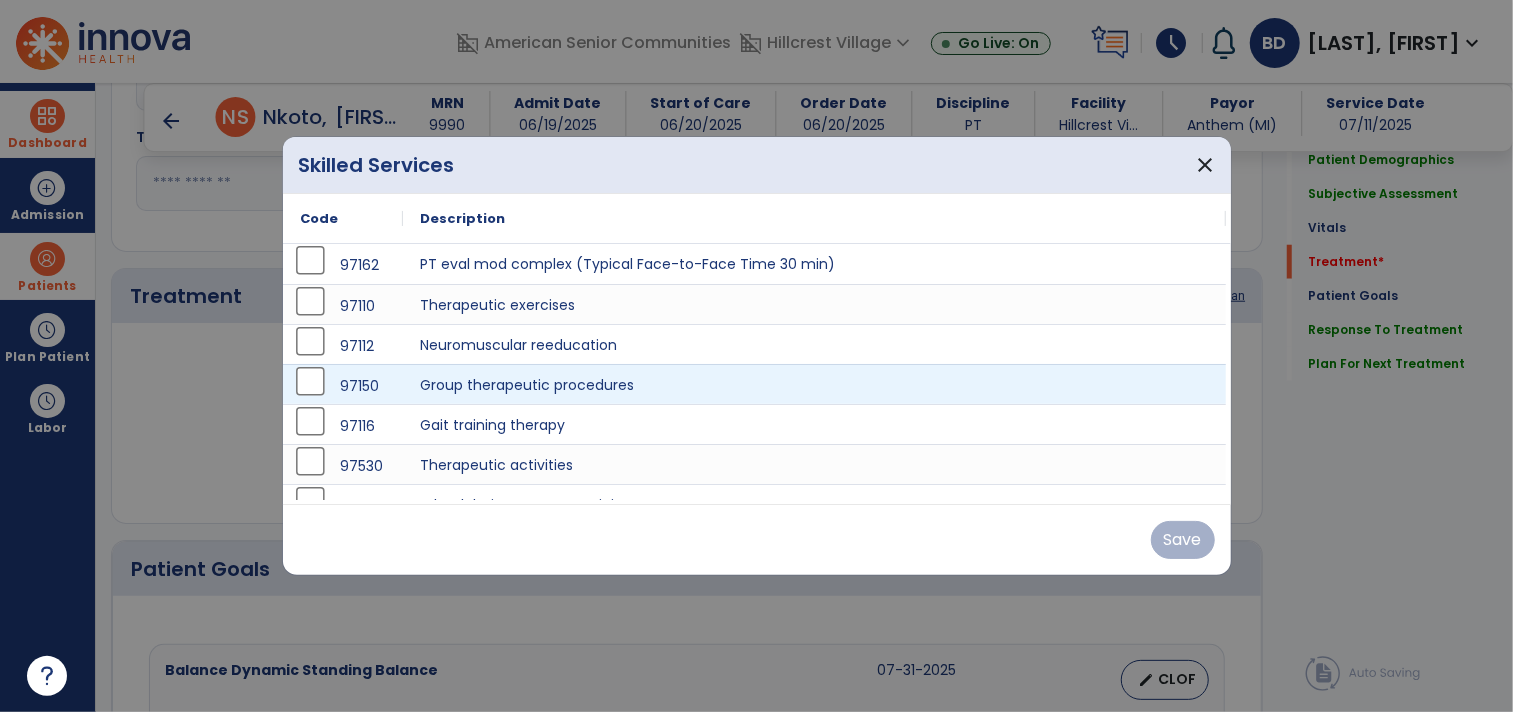 scroll, scrollTop: 1101, scrollLeft: 0, axis: vertical 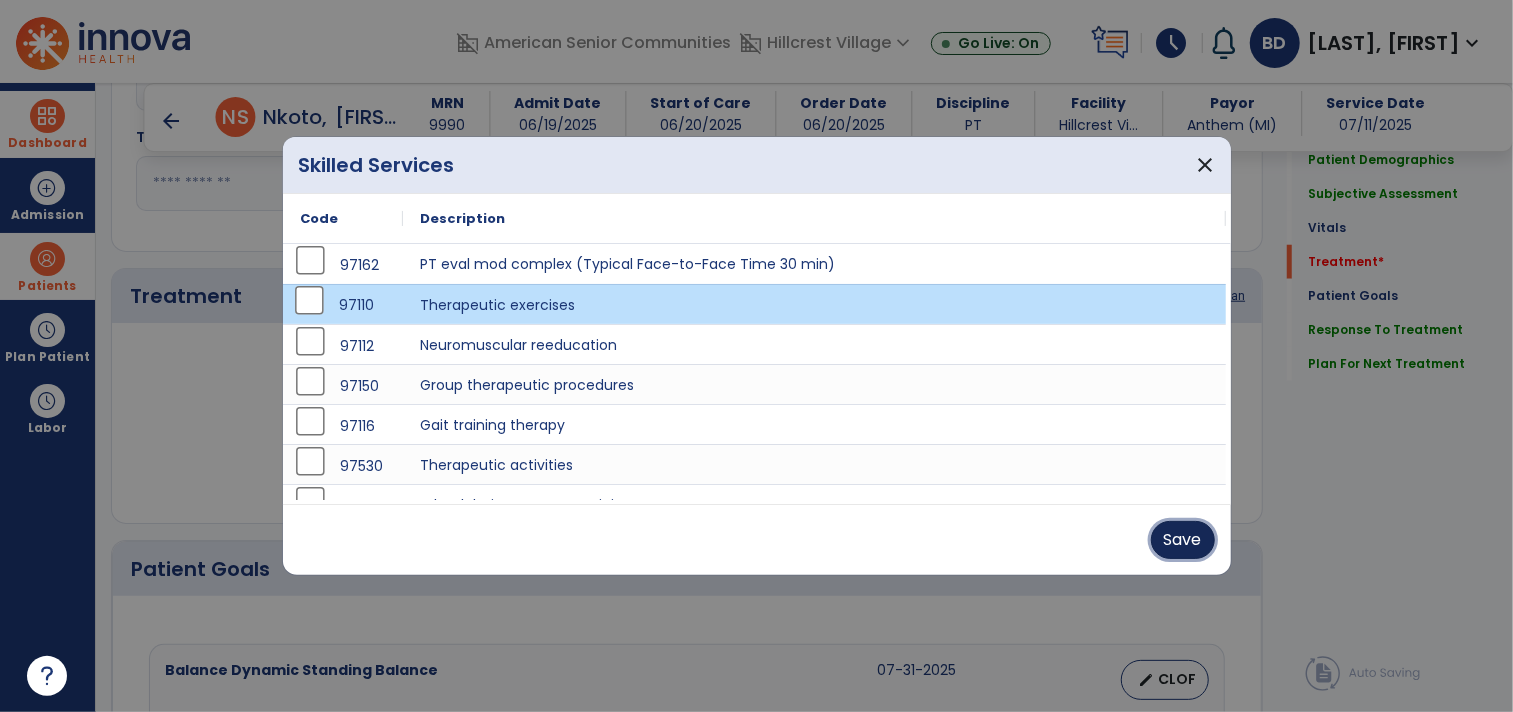click on "Save" at bounding box center [1183, 540] 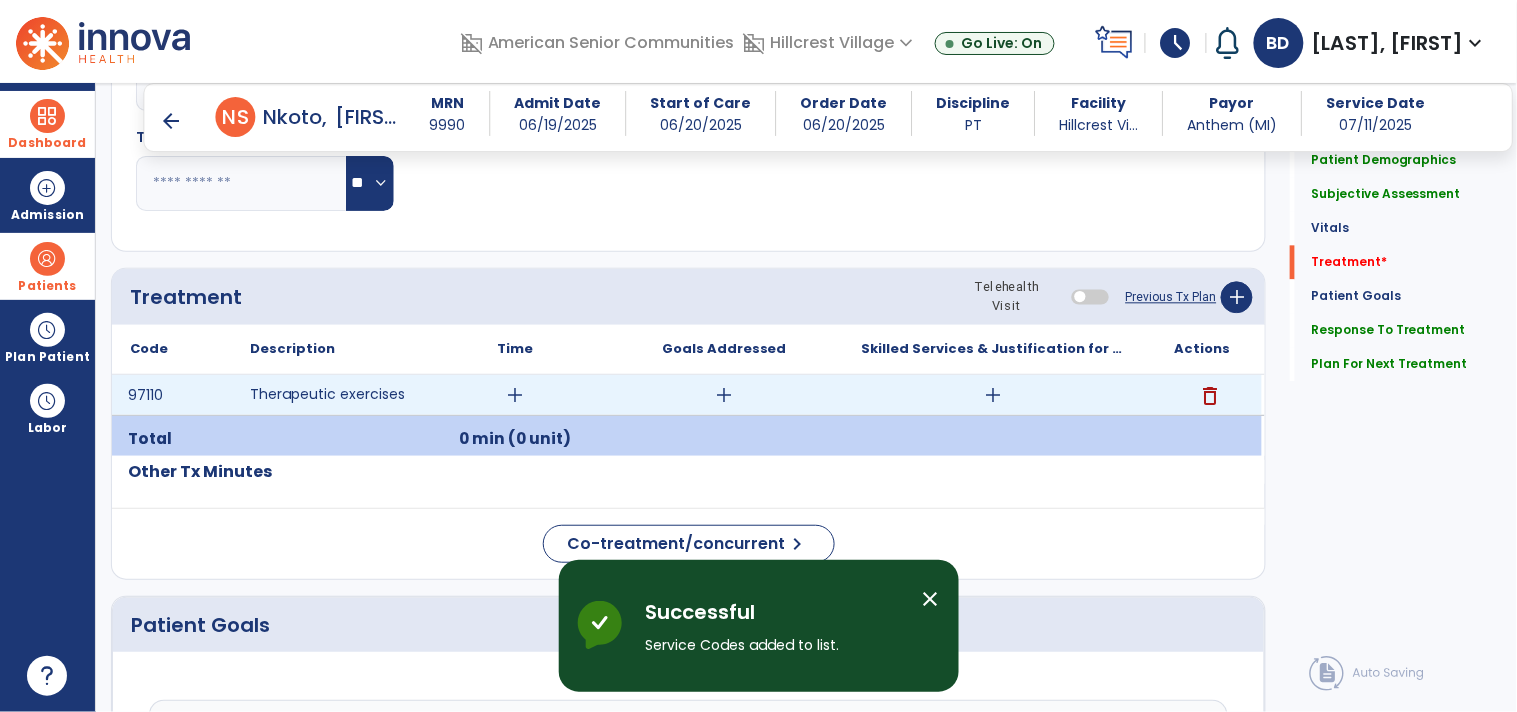 click on "add" at bounding box center (515, 395) 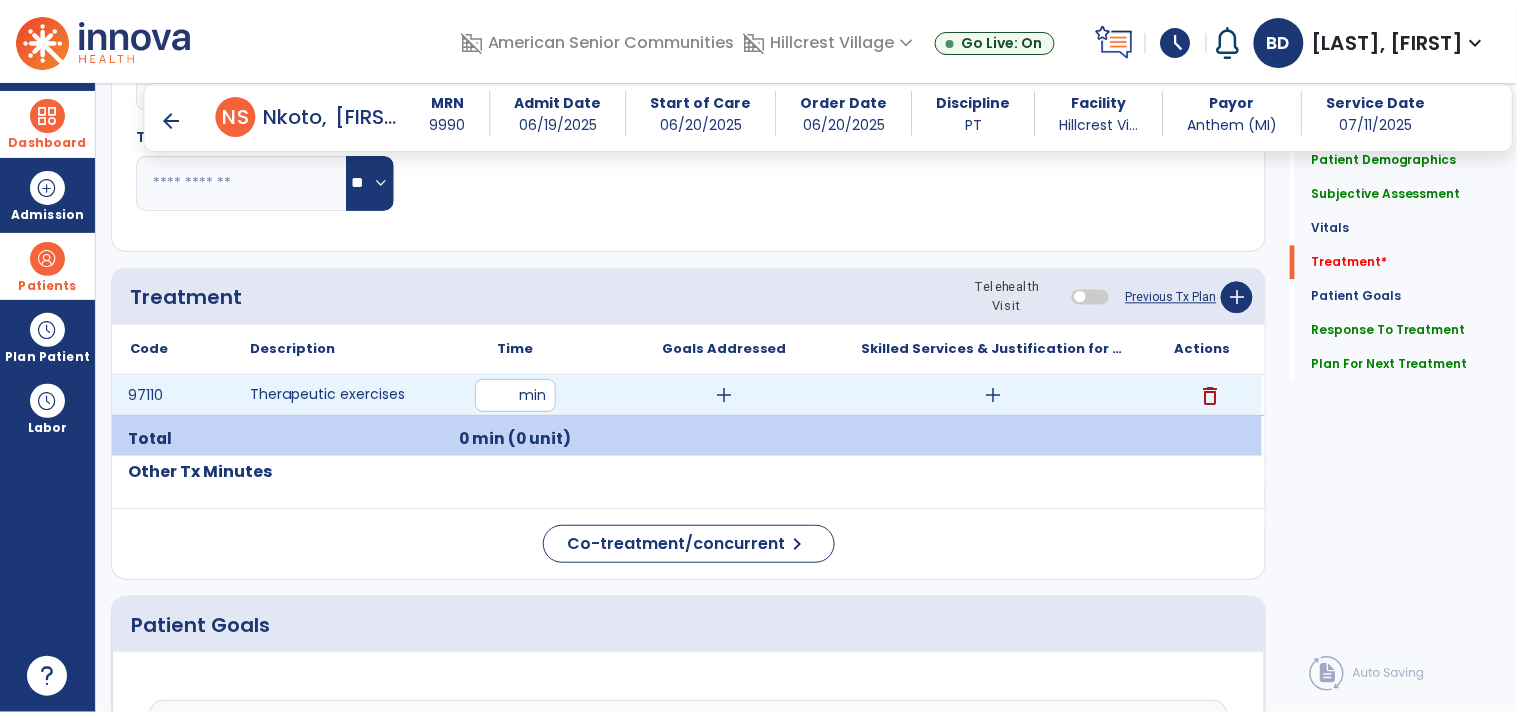 type on "**" 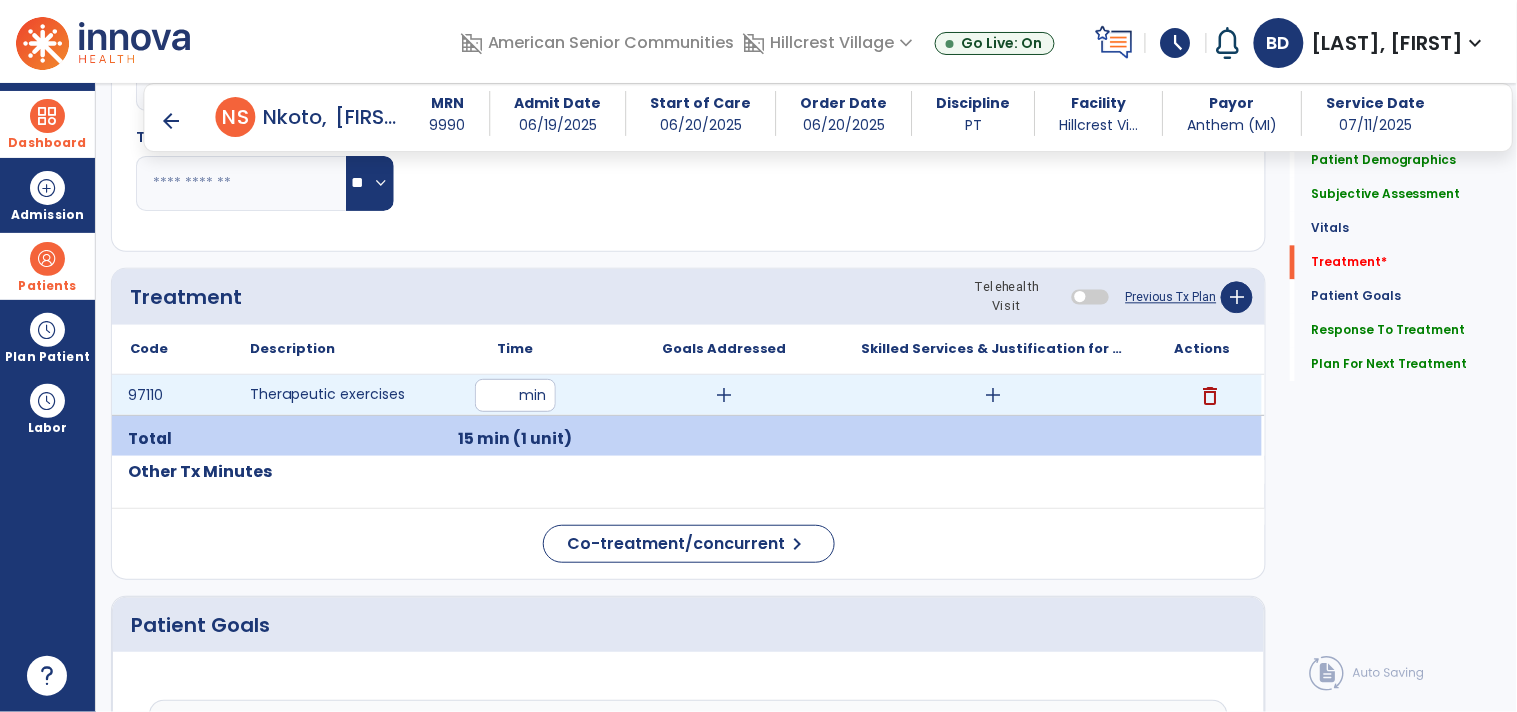 click on "add" at bounding box center (993, 395) 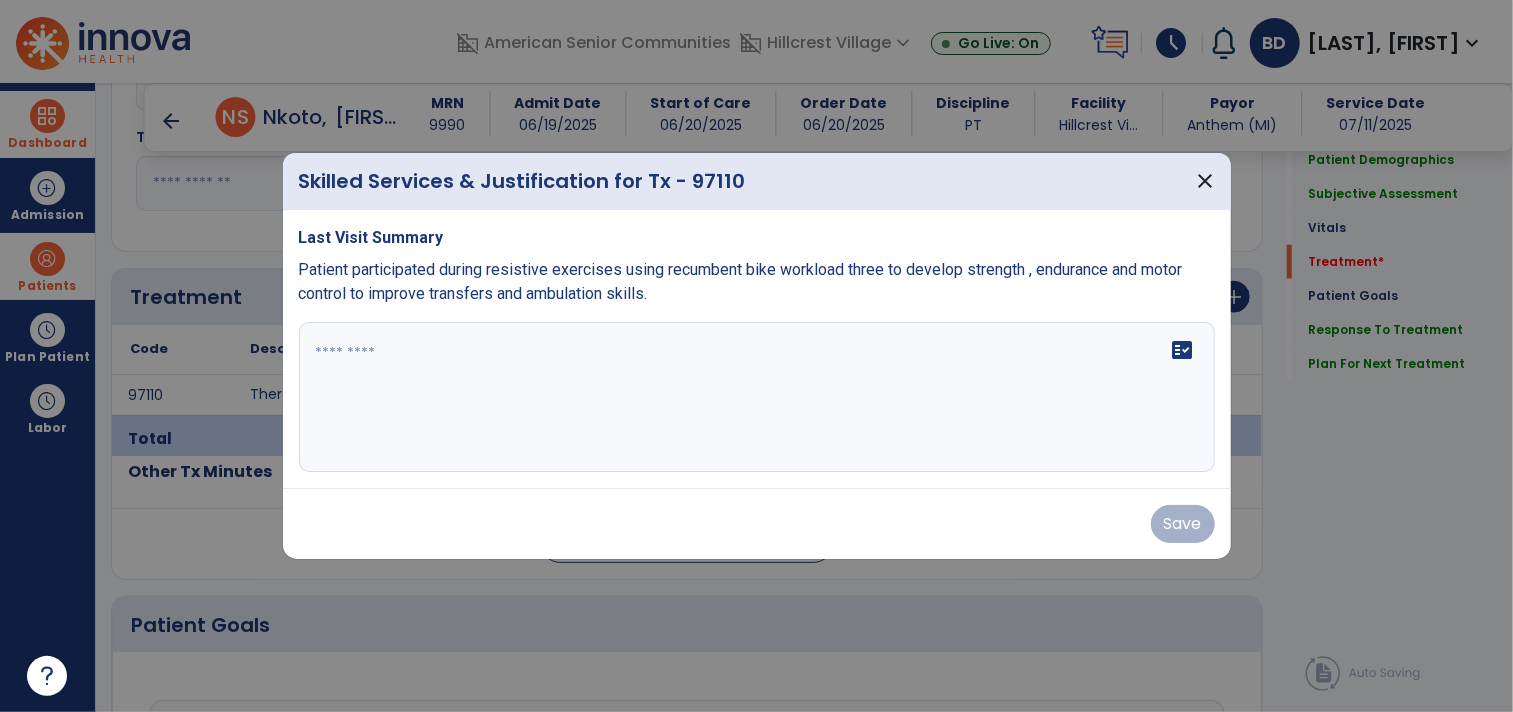 scroll, scrollTop: 1101, scrollLeft: 0, axis: vertical 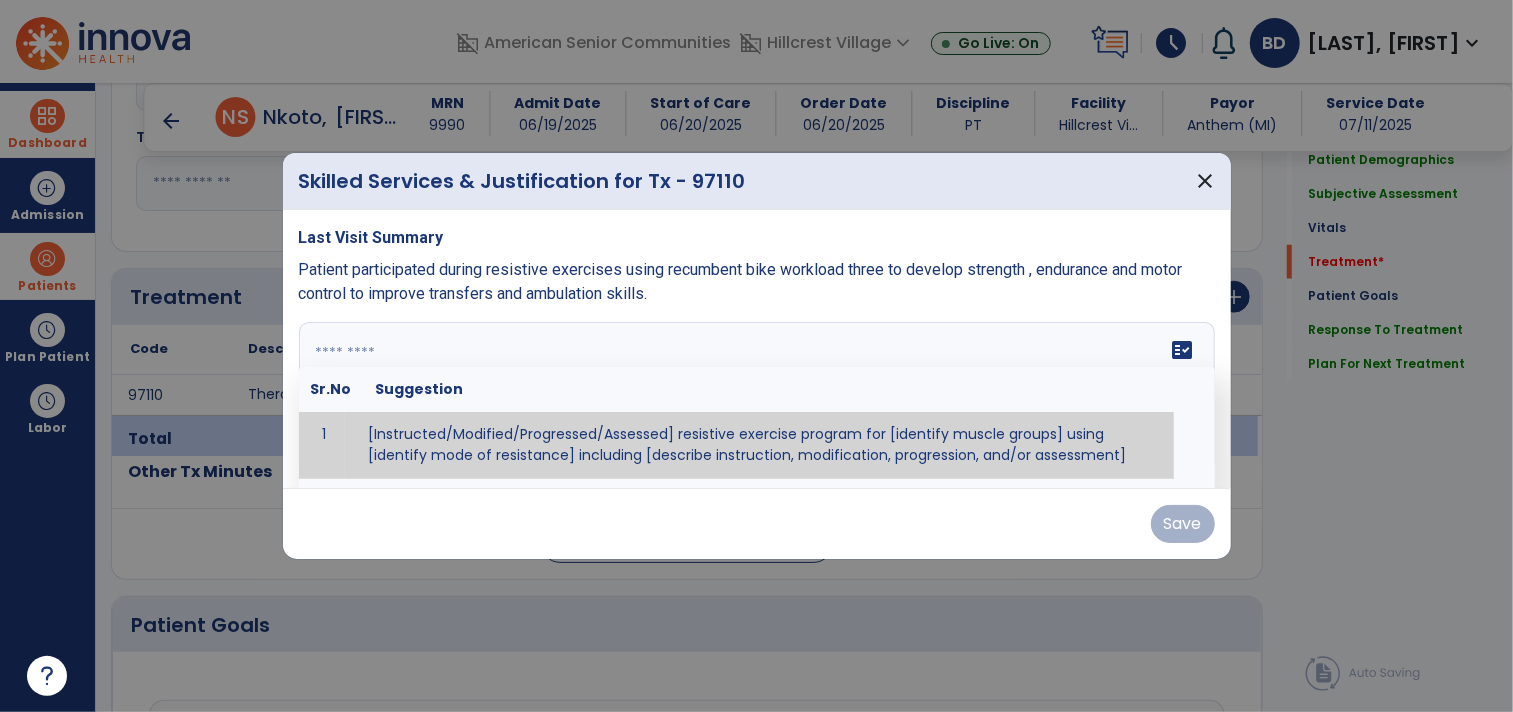 click on "fact_check  Sr.No Suggestion 1 [Instructed/Modified/Progressed/Assessed] resistive exercise program for [identify muscle groups] using [identify mode of resistance] including [describe instruction, modification, progression, and/or assessment] 2 [Instructed/Modified/Progressed/Assessed] aerobic exercise program using [identify equipment/mode] including [describe instruction, modification,progression, and/or assessment] 3 [Instructed/Modified/Progressed/Assessed] [PROM/A/AROM/AROM] program for [identify joint movements] using [contract-relax, over-pressure, inhibitory techniques, other] 4 [Assessed/Tested] aerobic capacity with administration of [aerobic capacity test]" at bounding box center (757, 397) 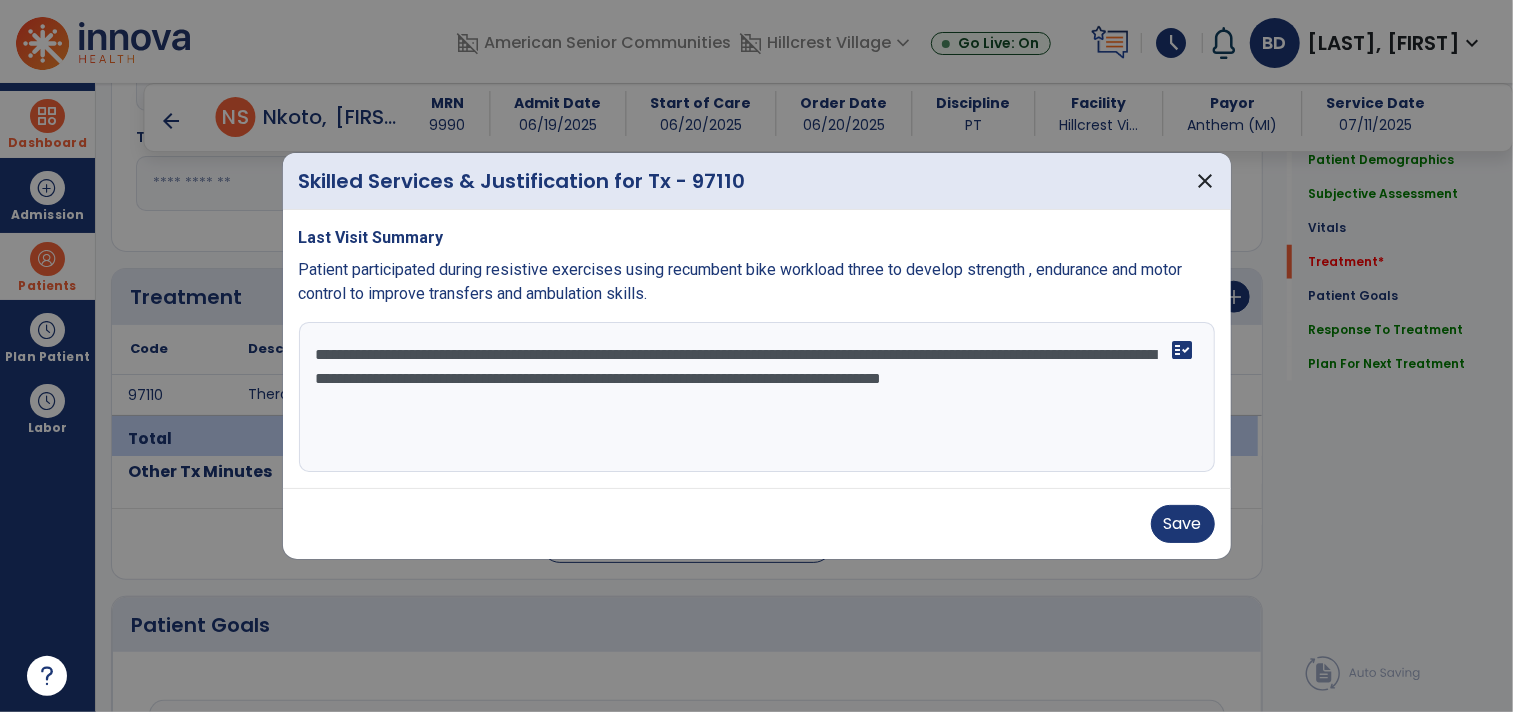 click on "**********" at bounding box center (757, 397) 